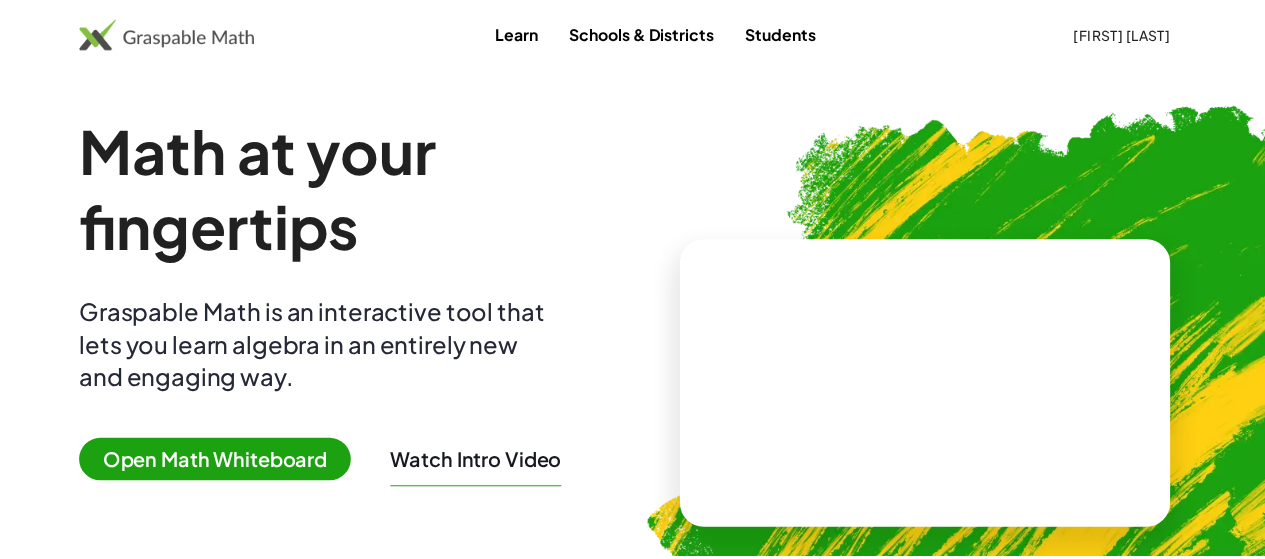 scroll, scrollTop: 0, scrollLeft: 0, axis: both 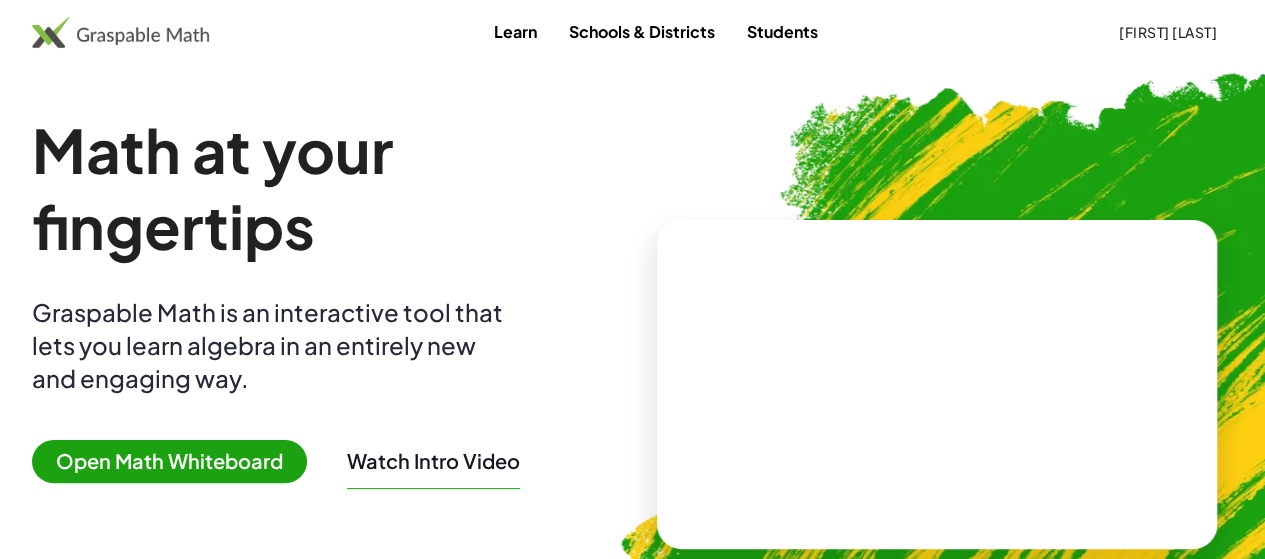 click on "Learn" at bounding box center [515, 31] 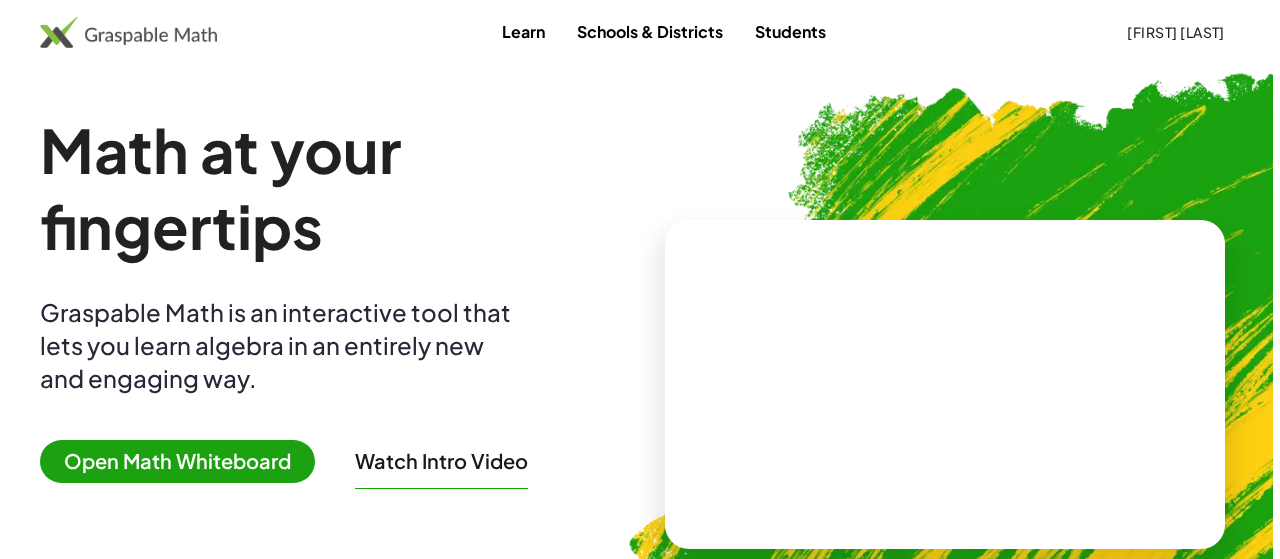 scroll, scrollTop: 0, scrollLeft: 0, axis: both 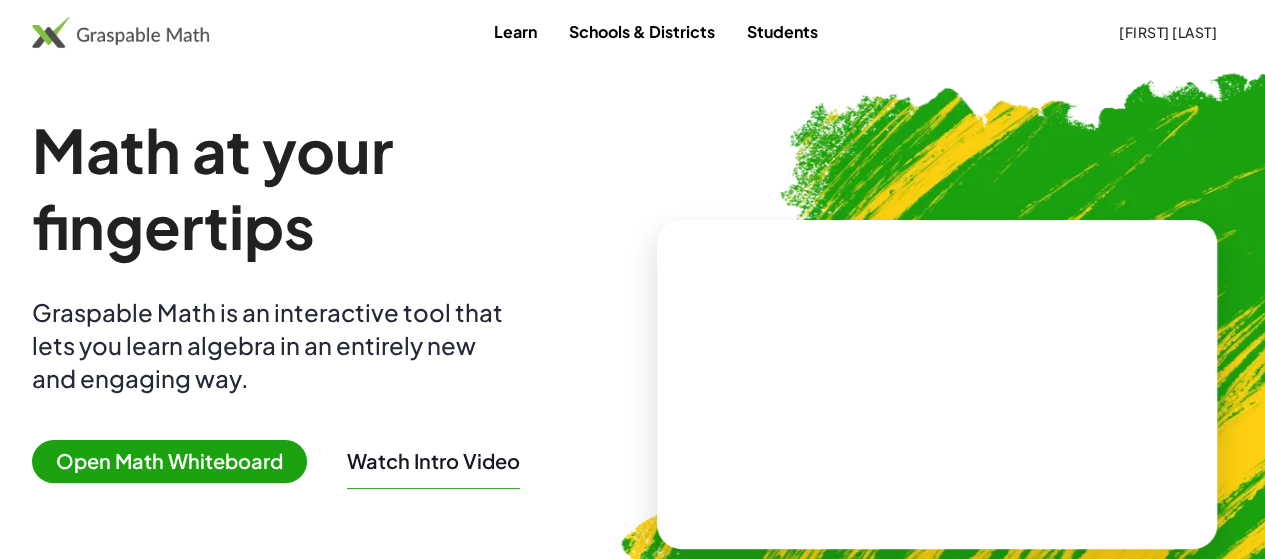 click on "Watch Intro Video" at bounding box center (433, 461) 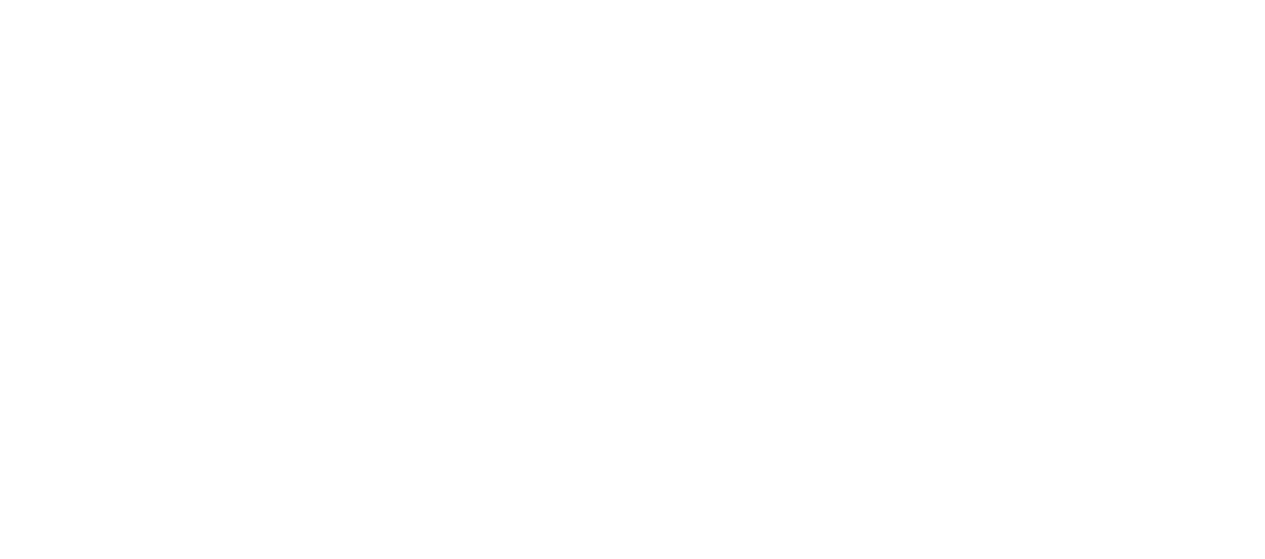 scroll, scrollTop: 0, scrollLeft: 0, axis: both 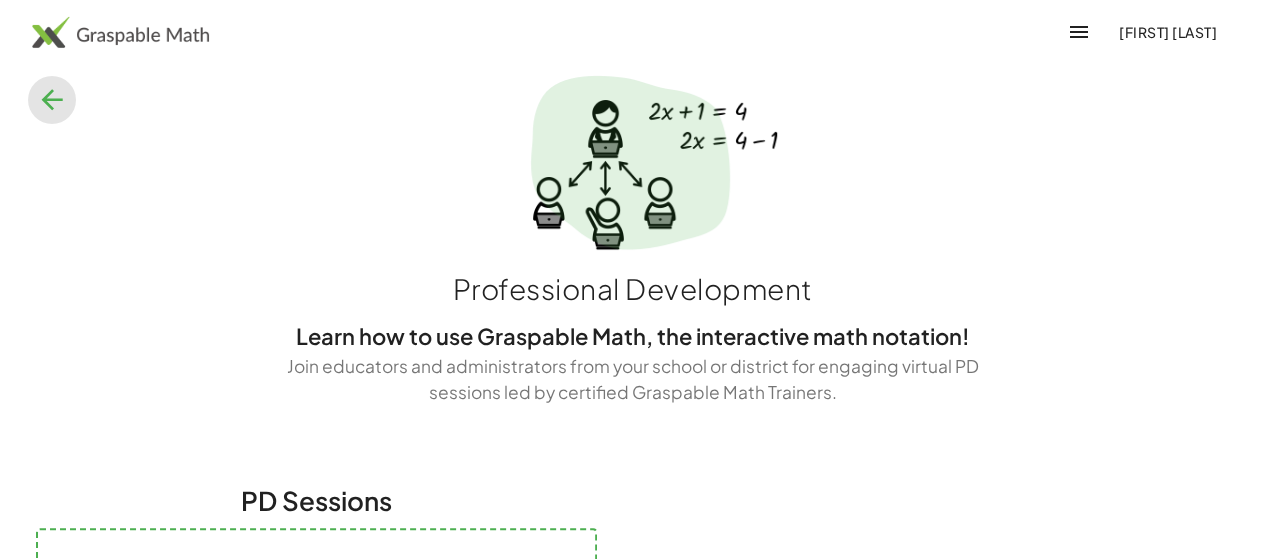 click 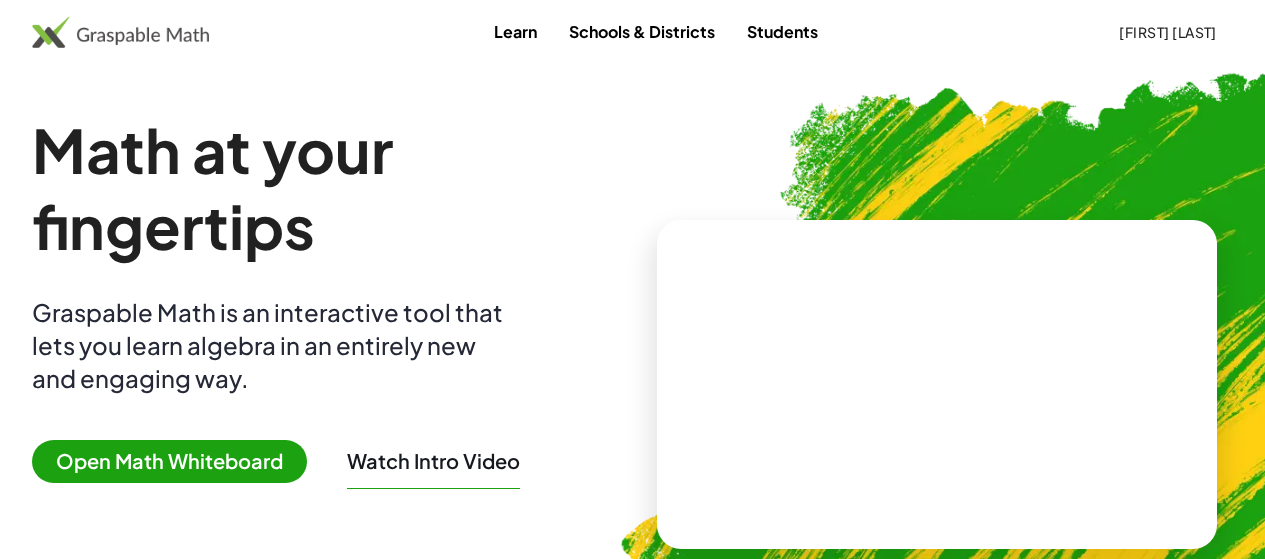 scroll, scrollTop: 0, scrollLeft: 0, axis: both 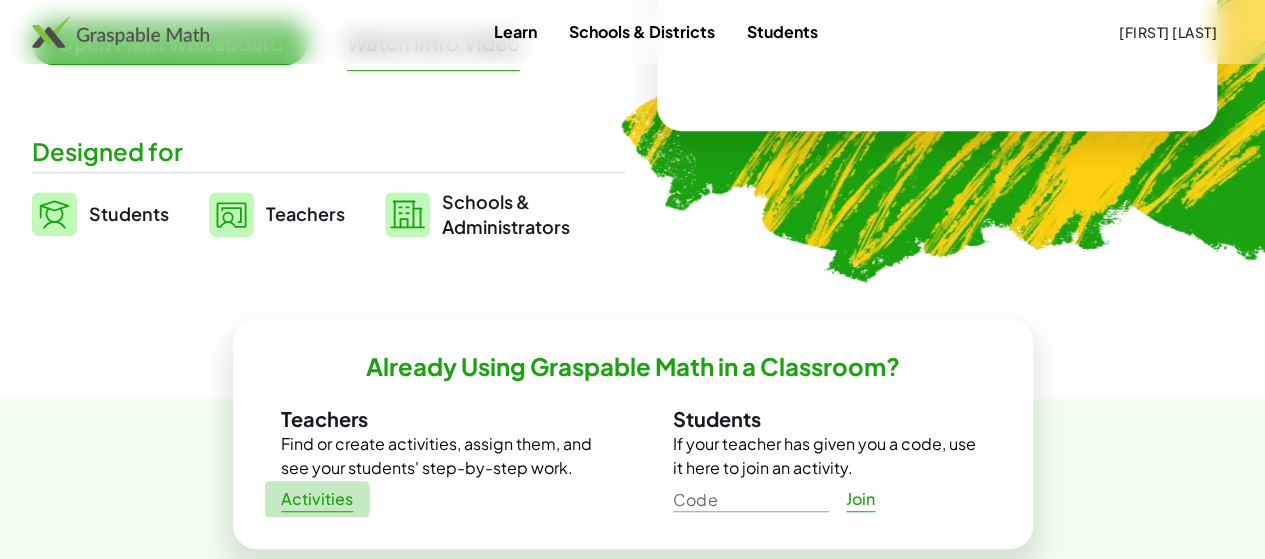 click on "Activities" 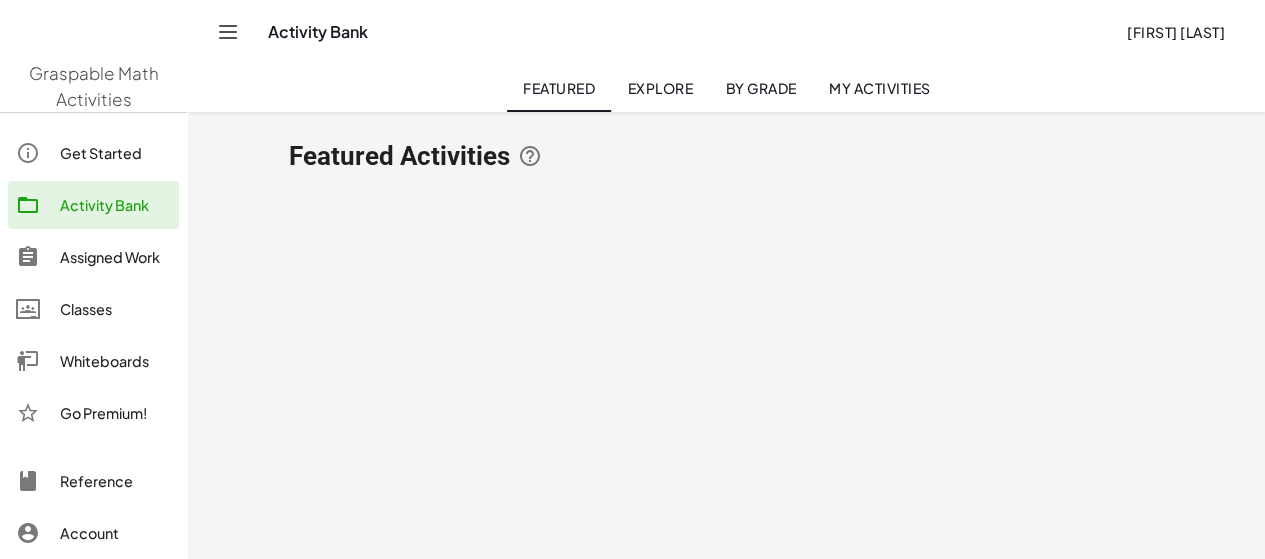 scroll, scrollTop: 0, scrollLeft: 0, axis: both 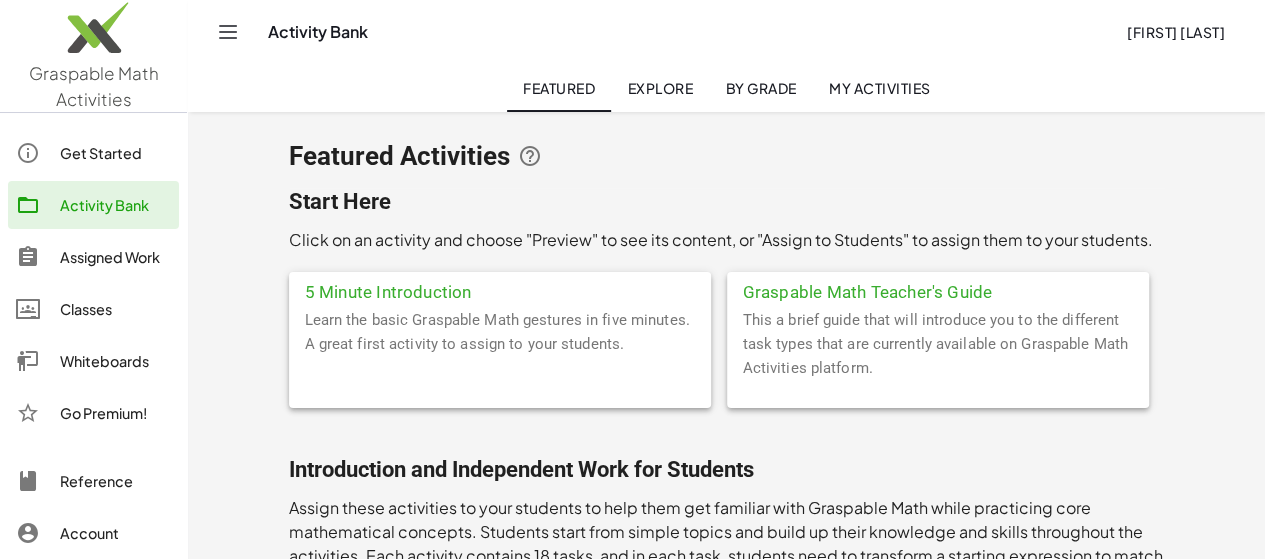 click on "Explore" 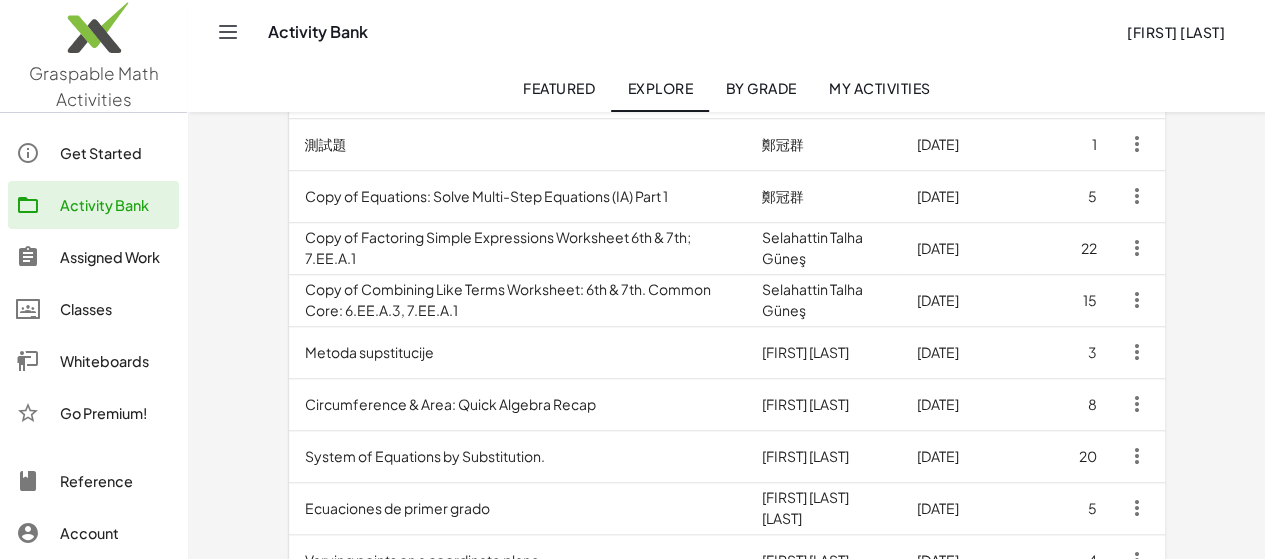 scroll, scrollTop: 723, scrollLeft: 0, axis: vertical 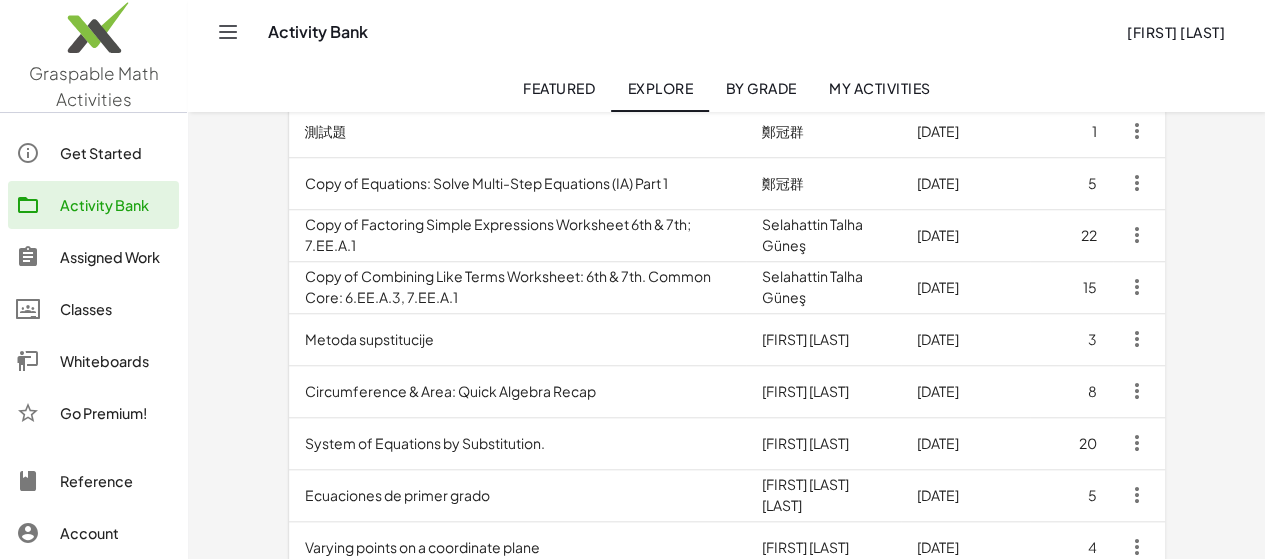 click on "Copy of Factoring Simple Expressions Worksheet 6th & 7th; 7.EE.A.1" at bounding box center (517, 235) 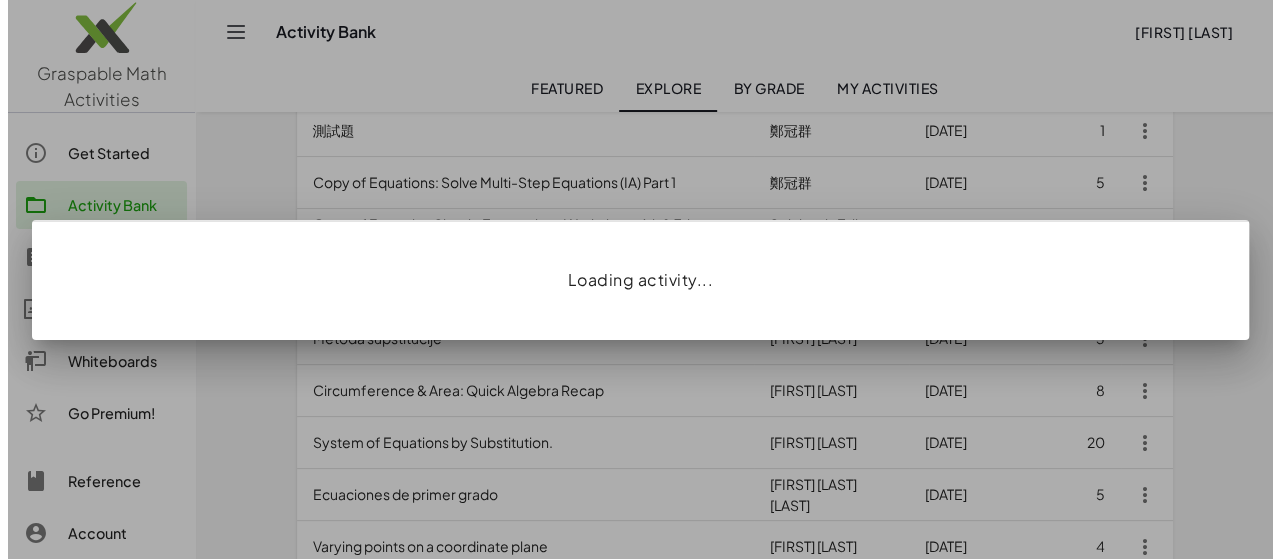 scroll, scrollTop: 0, scrollLeft: 0, axis: both 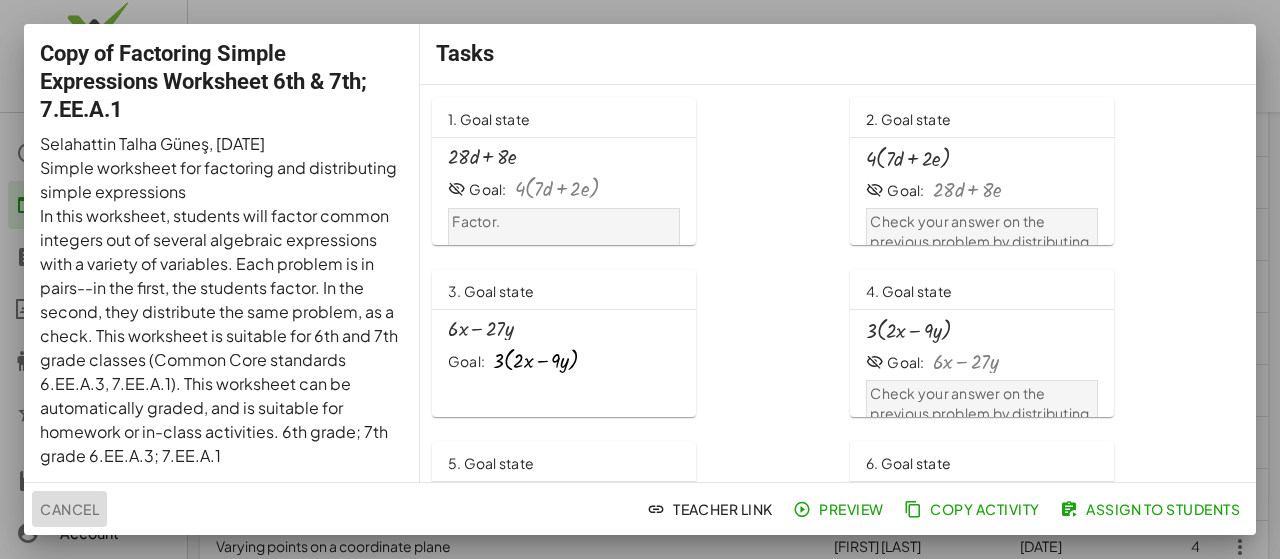 click on "Cancel" 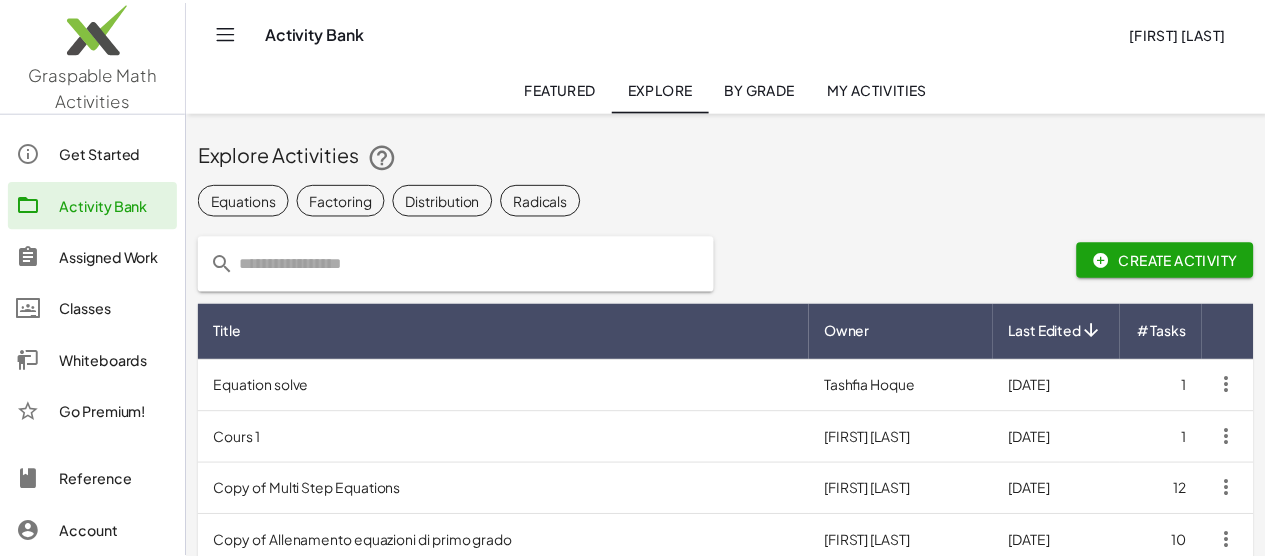 scroll, scrollTop: 723, scrollLeft: 0, axis: vertical 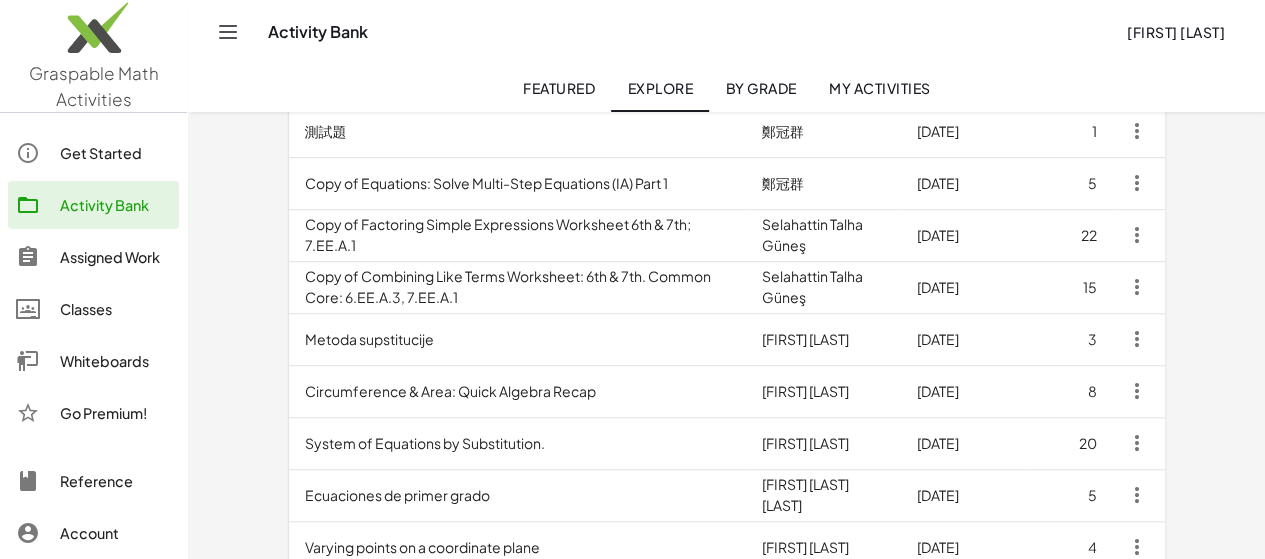 click on "Ecuaciones de primer grado" at bounding box center (517, 495) 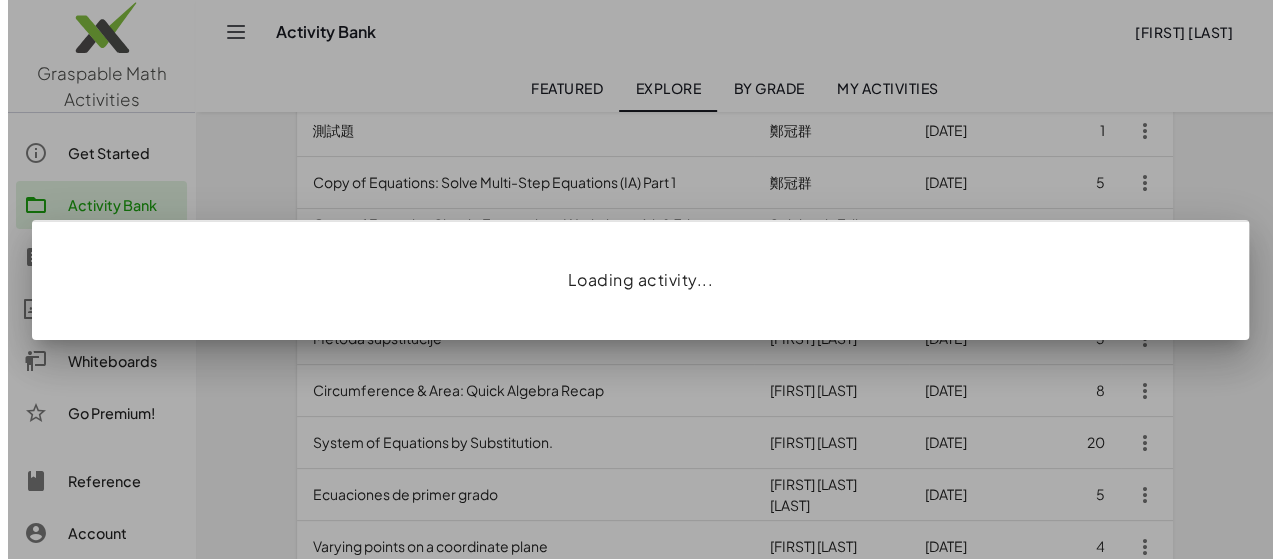 scroll, scrollTop: 0, scrollLeft: 0, axis: both 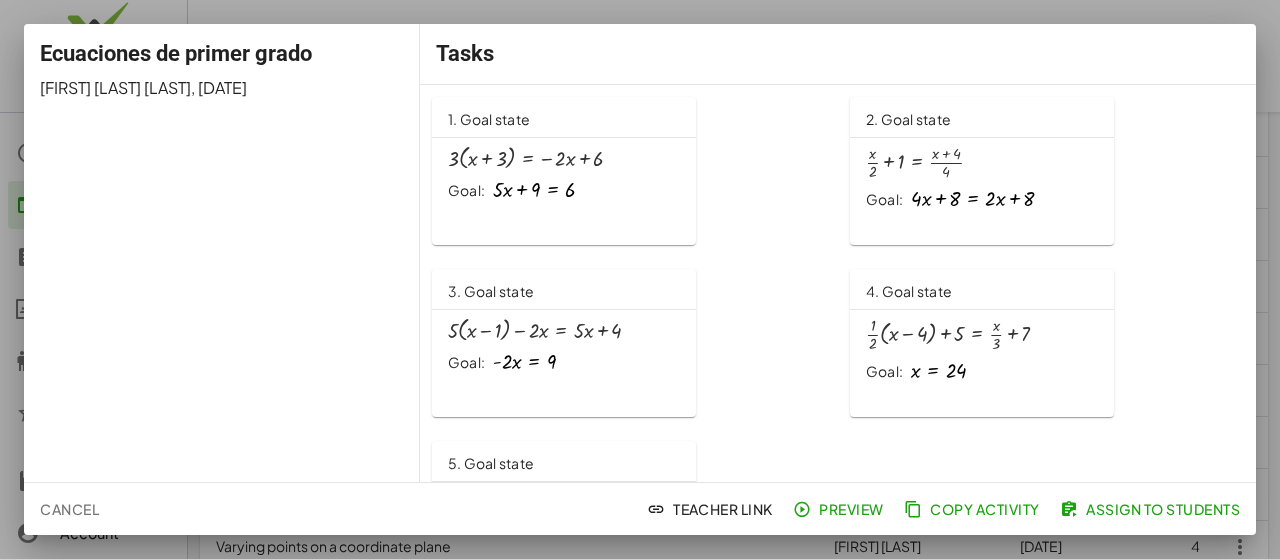 click at bounding box center [535, 330] 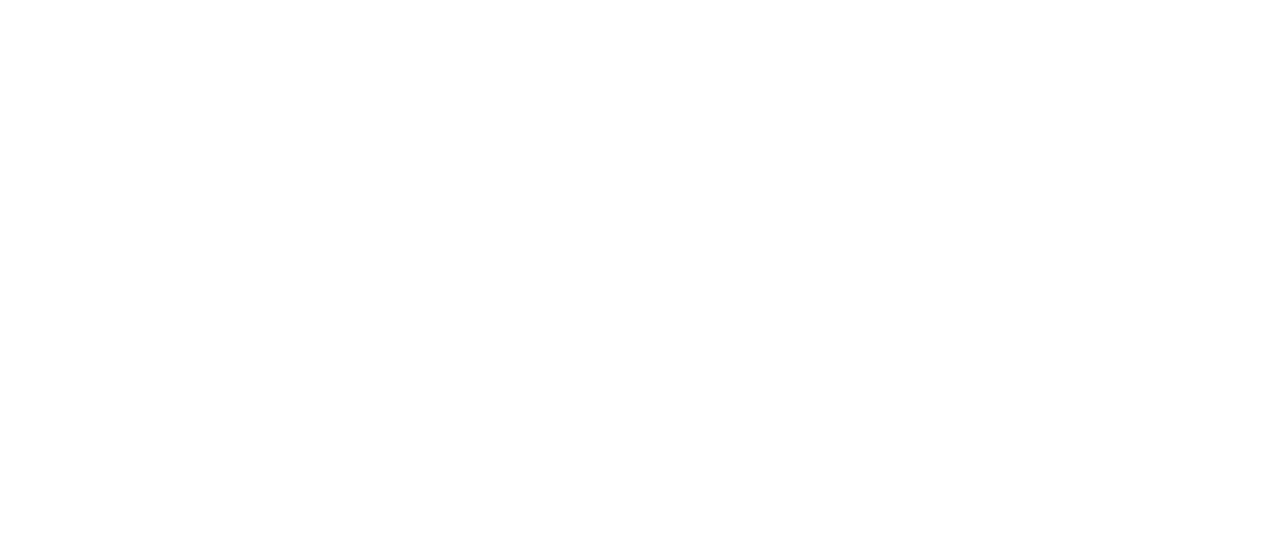 scroll, scrollTop: 0, scrollLeft: 0, axis: both 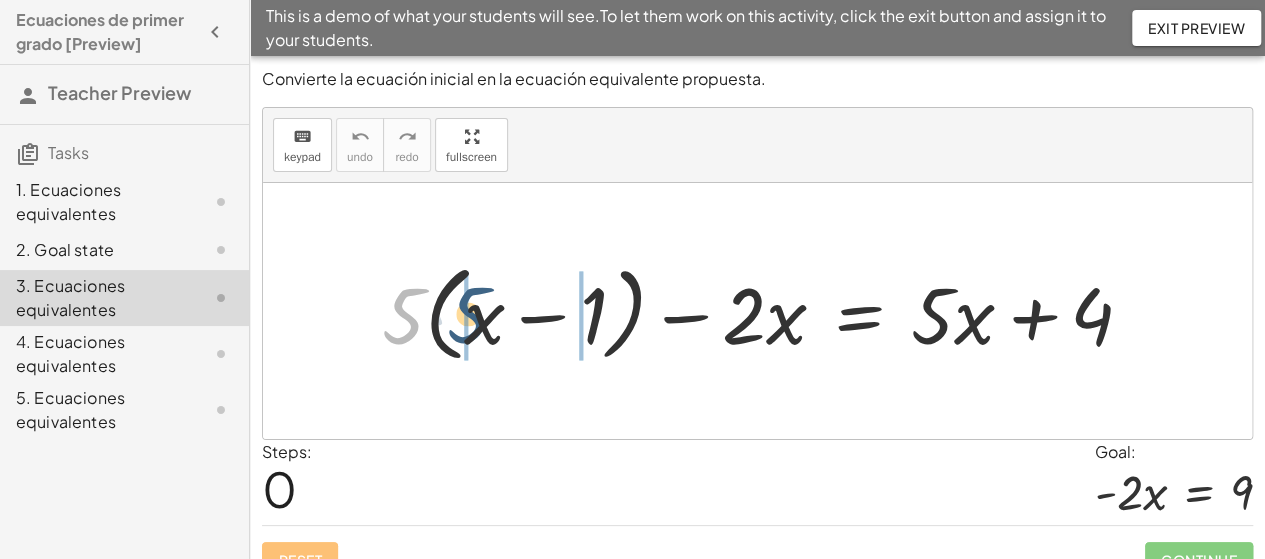 drag, startPoint x: 402, startPoint y: 330, endPoint x: 468, endPoint y: 329, distance: 66.007576 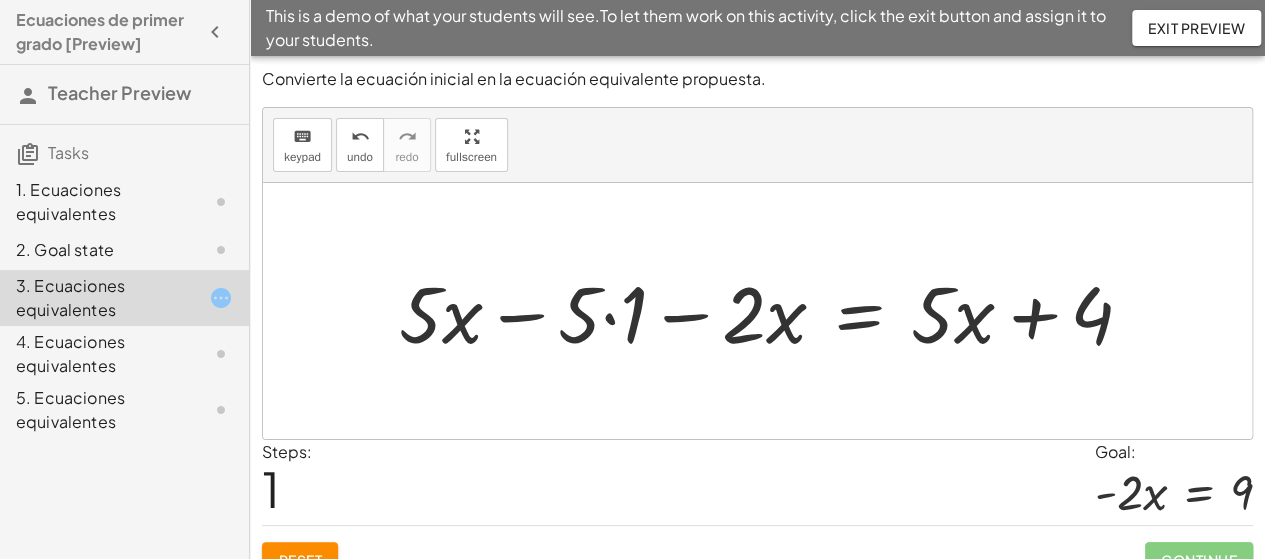click at bounding box center (774, 311) 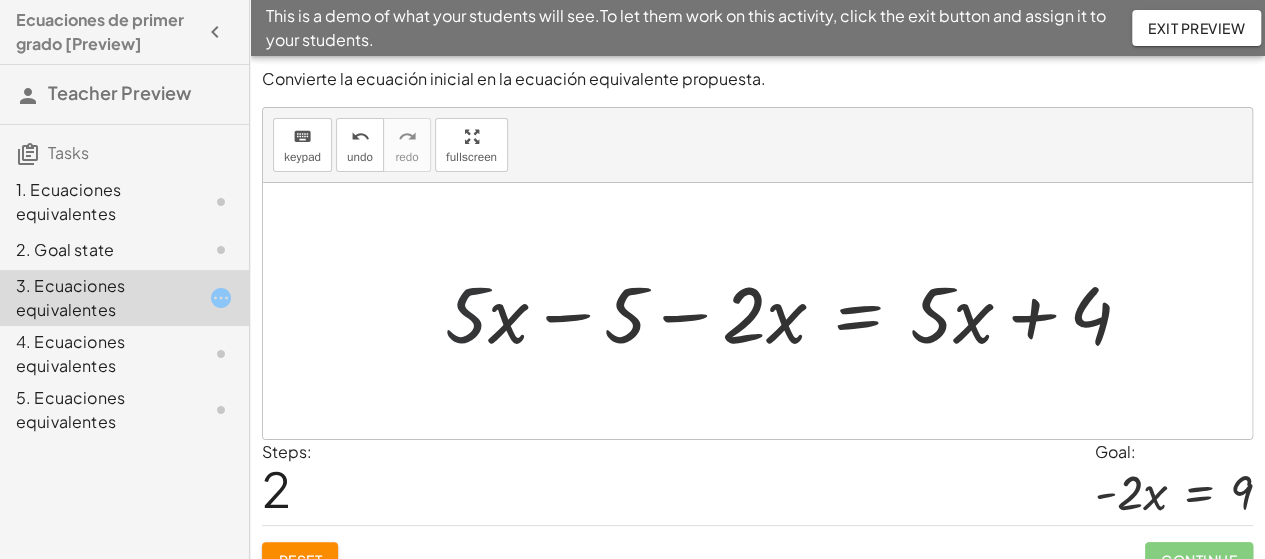 click at bounding box center (796, 311) 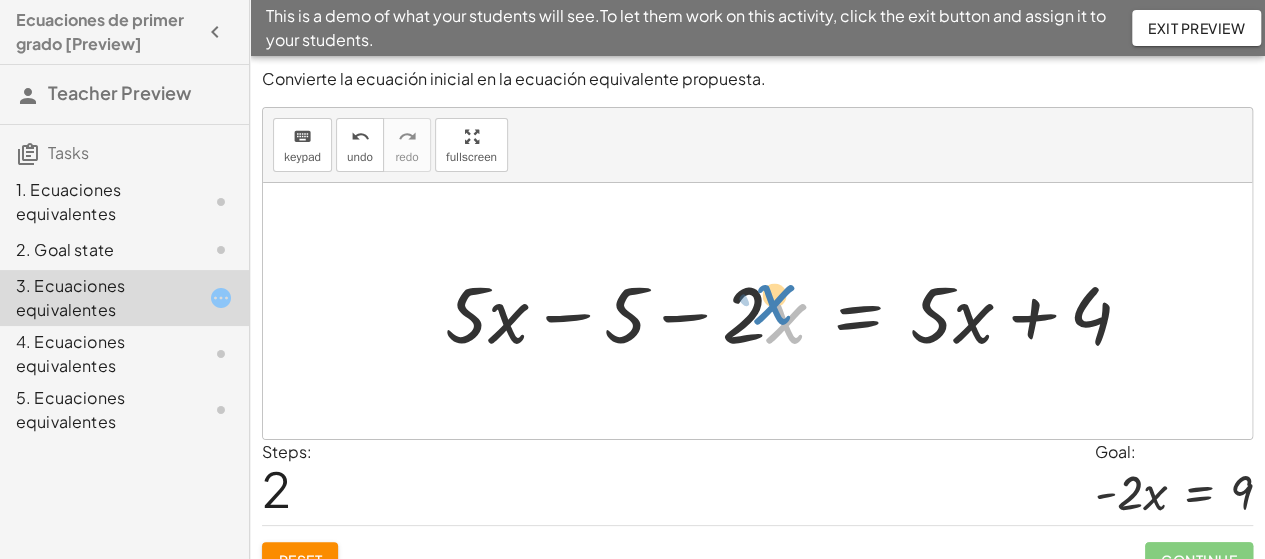 drag, startPoint x: 768, startPoint y: 330, endPoint x: 759, endPoint y: 310, distance: 21.931713 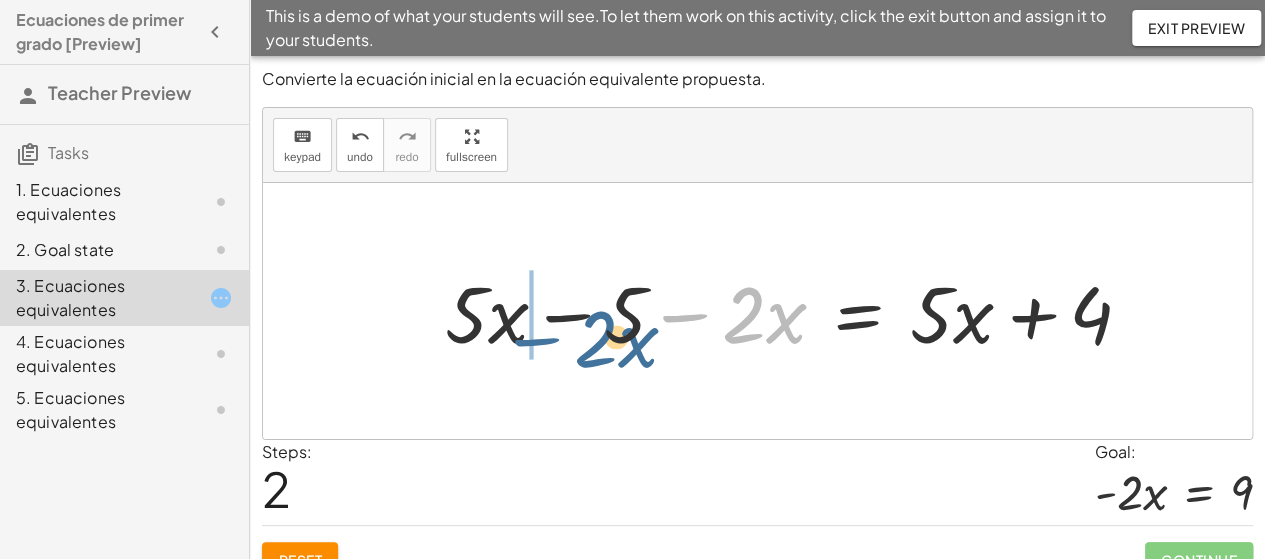 drag, startPoint x: 686, startPoint y: 319, endPoint x: 532, endPoint y: 341, distance: 155.56349 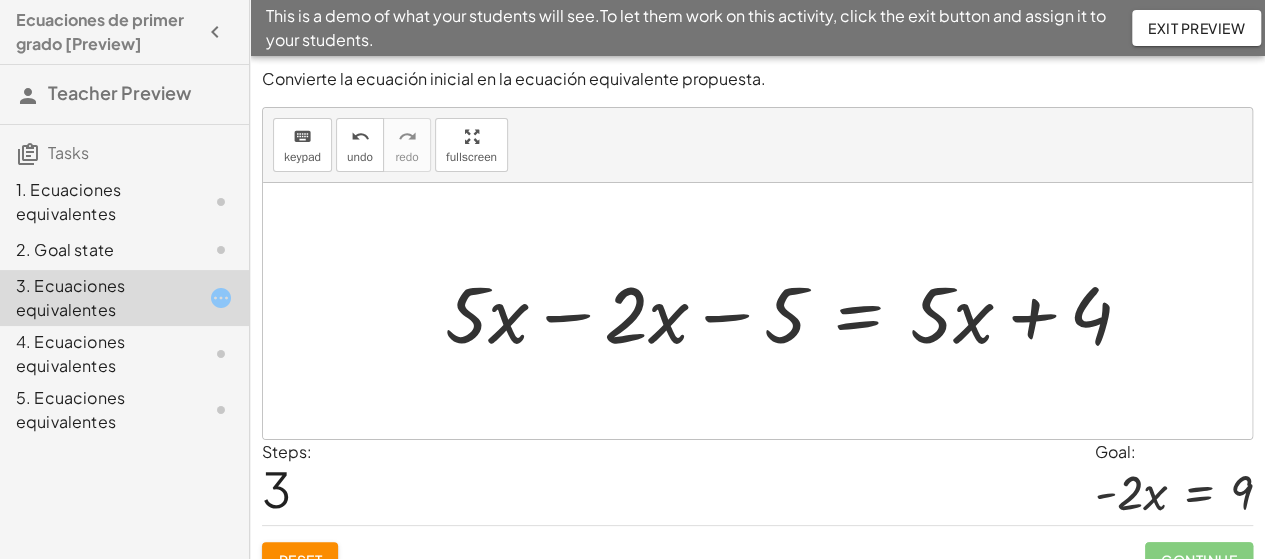 click at bounding box center [796, 311] 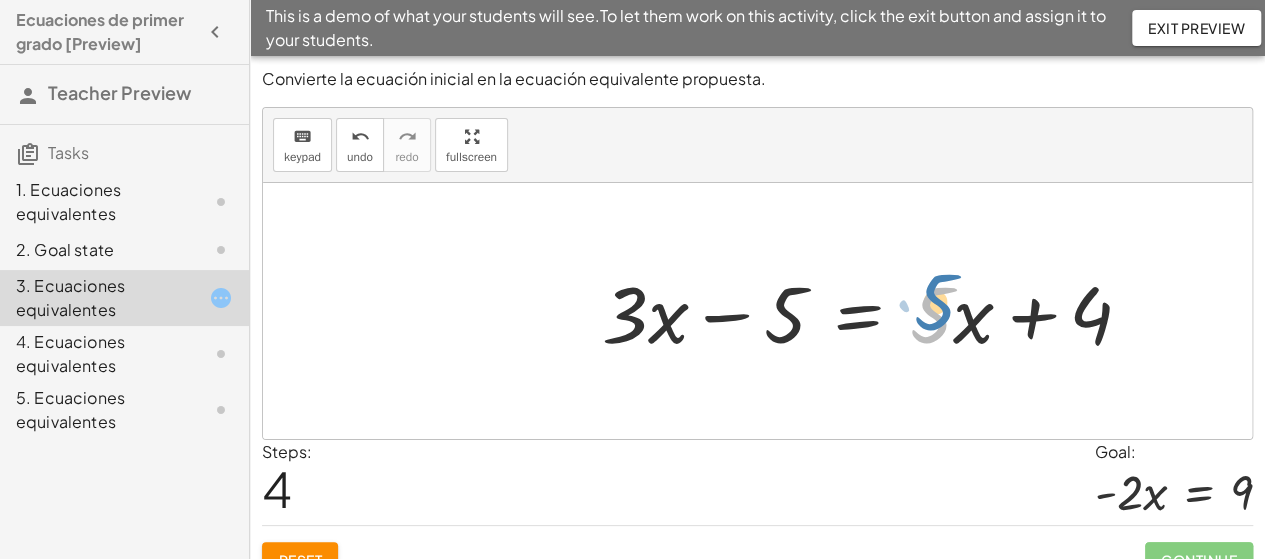 drag, startPoint x: 929, startPoint y: 314, endPoint x: 938, endPoint y: 299, distance: 17.492855 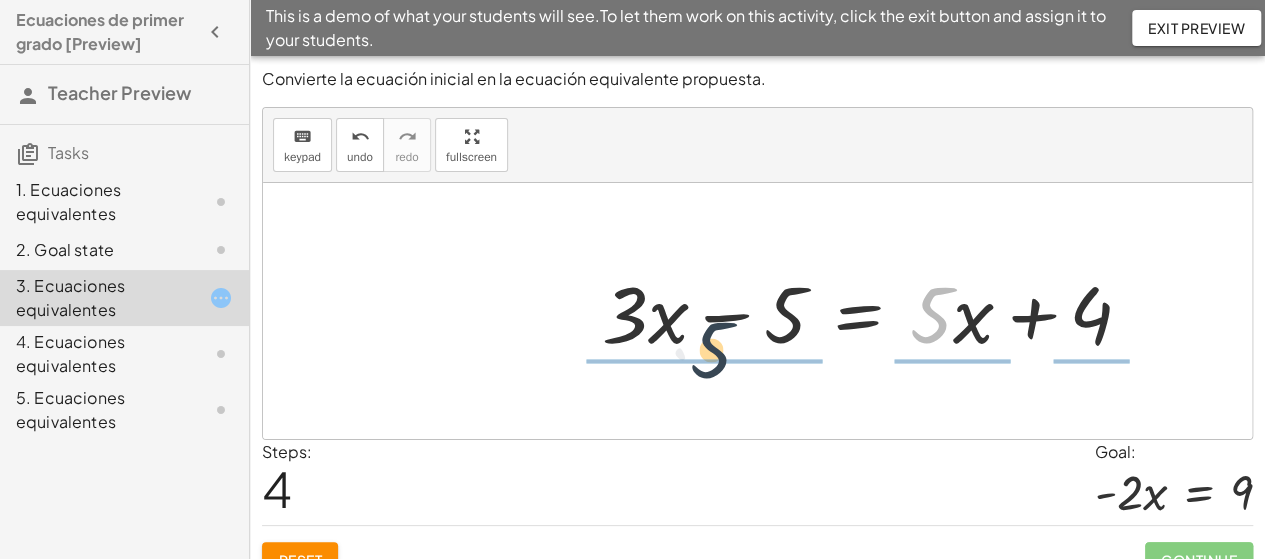 drag, startPoint x: 927, startPoint y: 316, endPoint x: 646, endPoint y: 257, distance: 287.12714 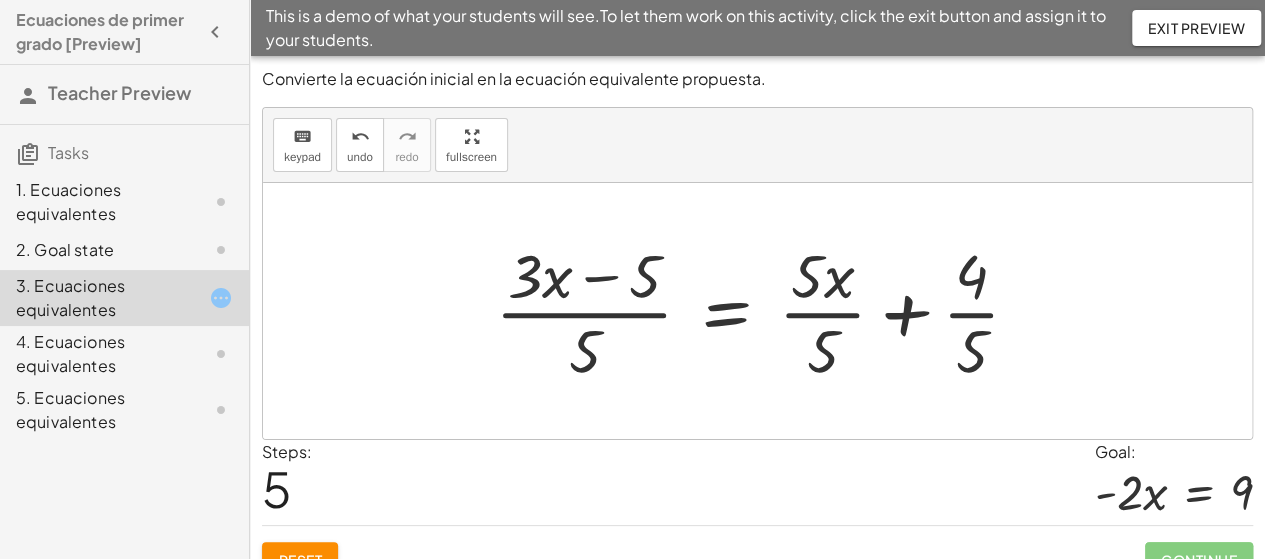 click at bounding box center [765, 311] 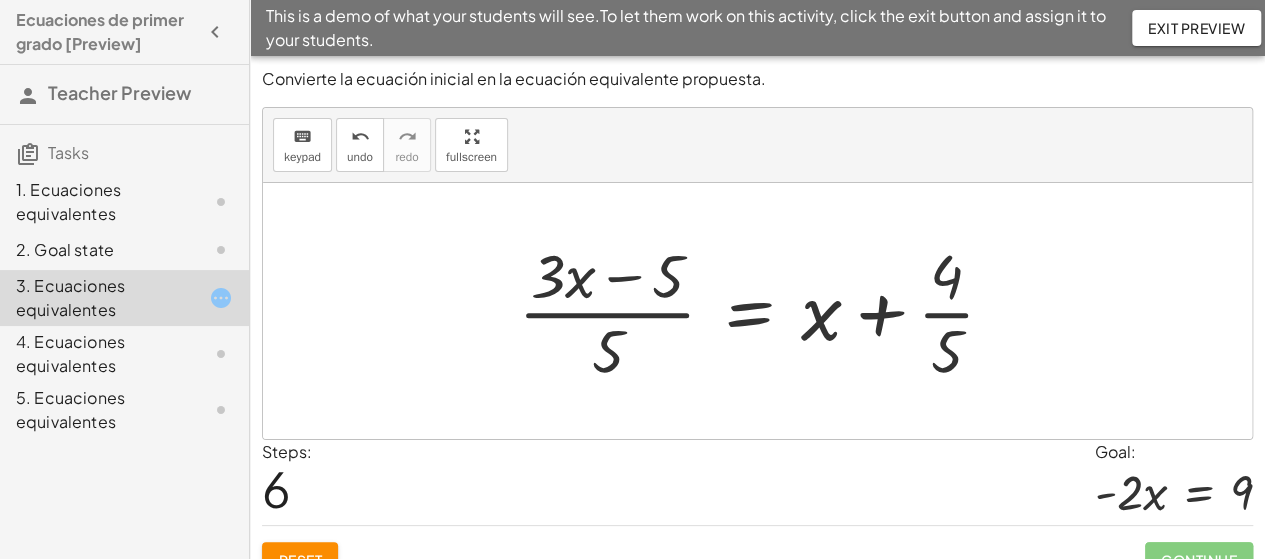 click at bounding box center [764, 311] 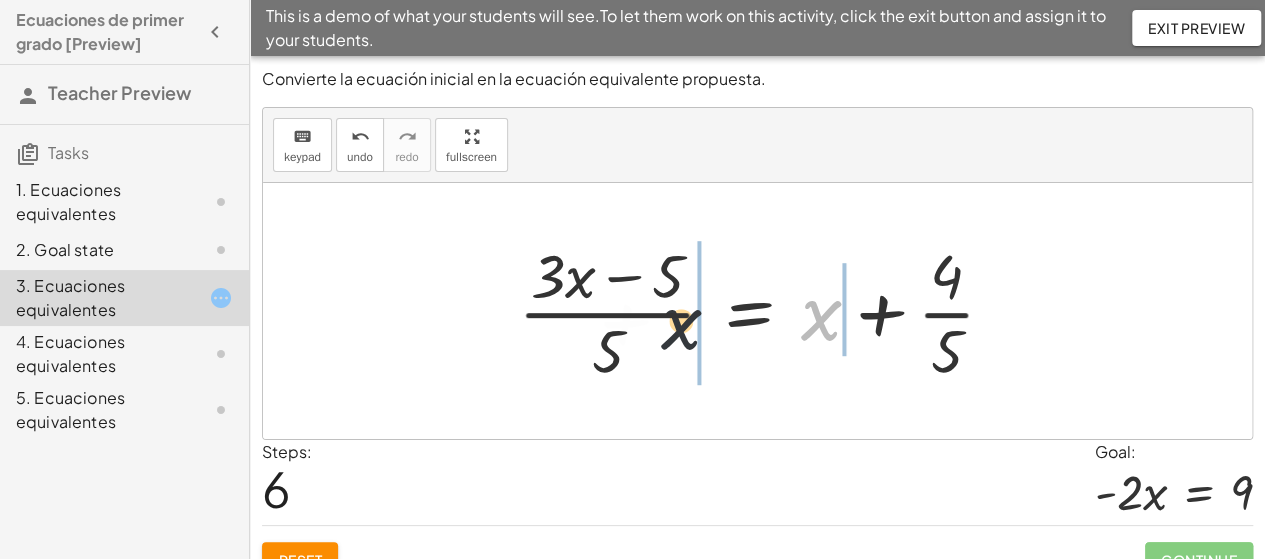 drag, startPoint x: 826, startPoint y: 327, endPoint x: 656, endPoint y: 338, distance: 170.35551 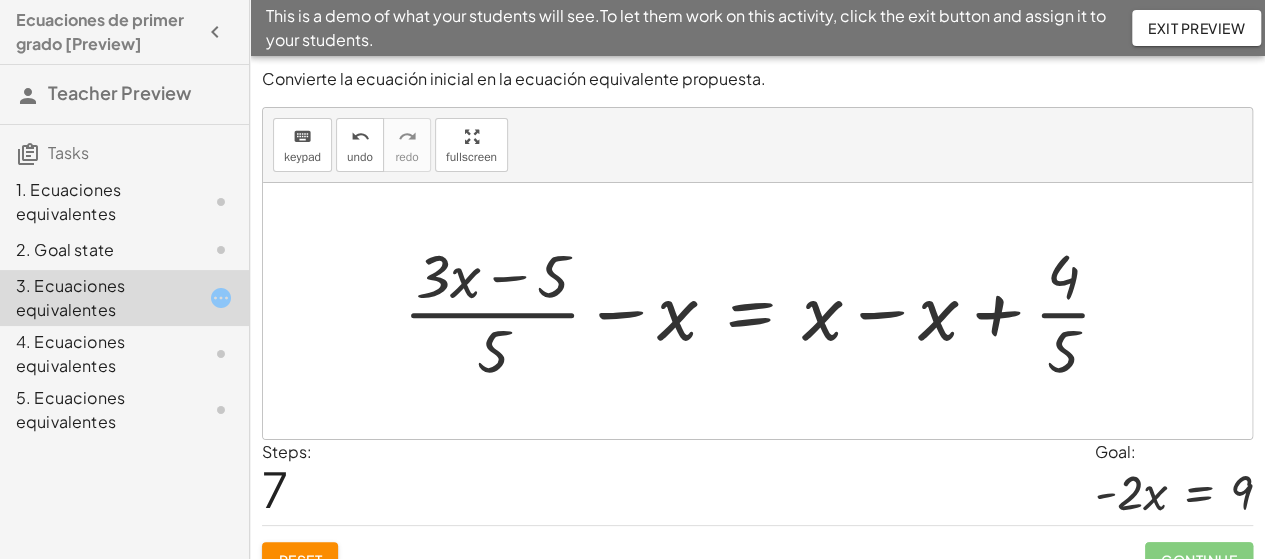 click at bounding box center (765, 311) 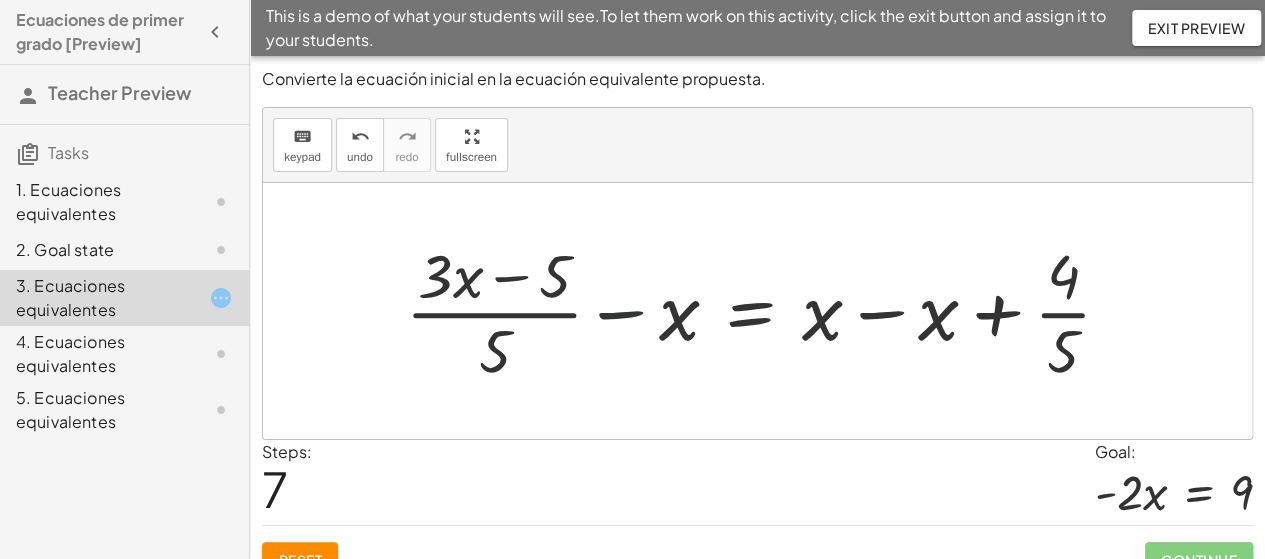 click at bounding box center [765, 311] 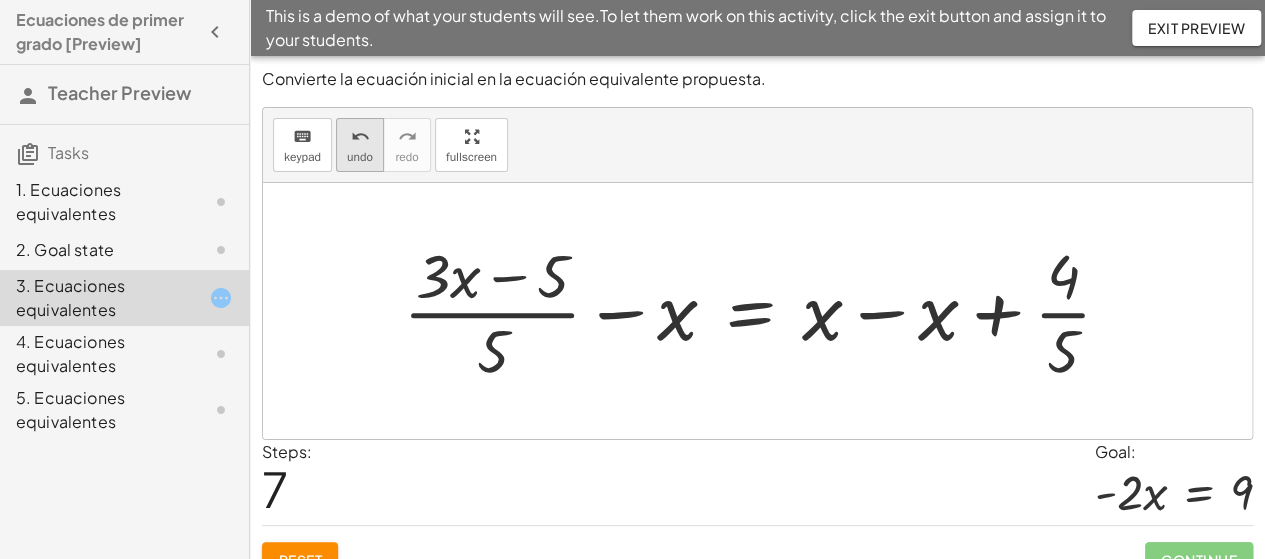 click on "undo" at bounding box center (360, 157) 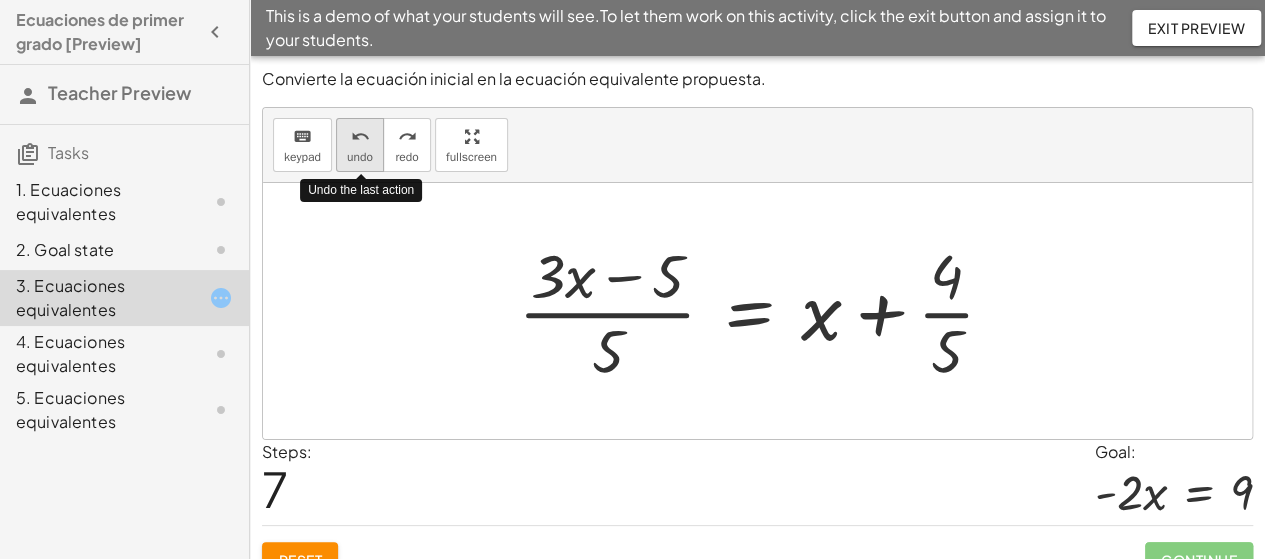 click on "undo" at bounding box center [360, 157] 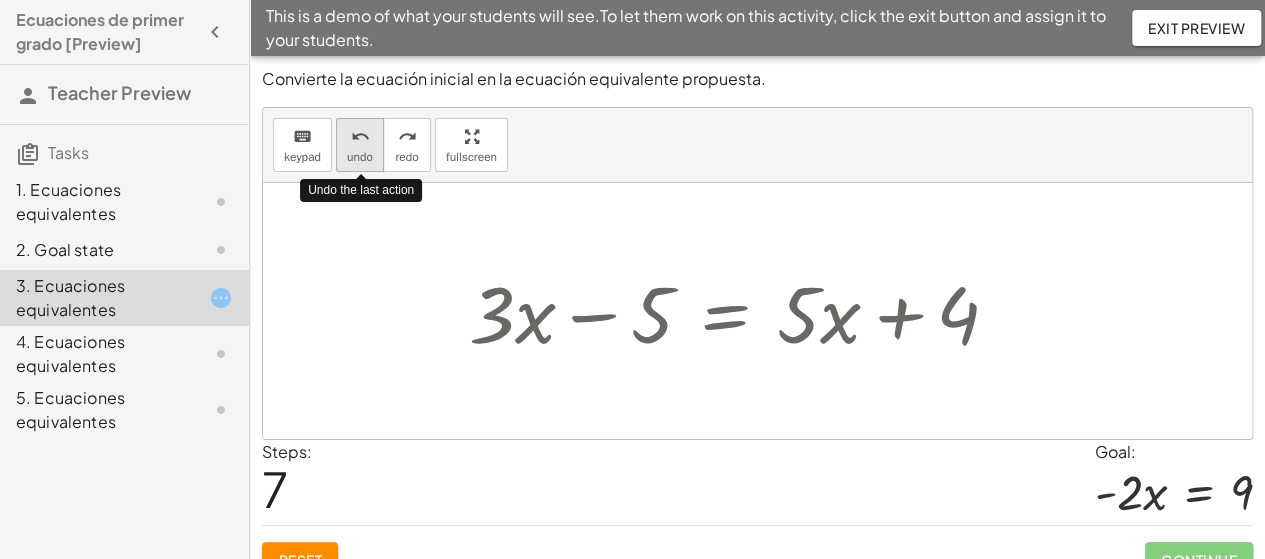 click on "undo" at bounding box center [360, 157] 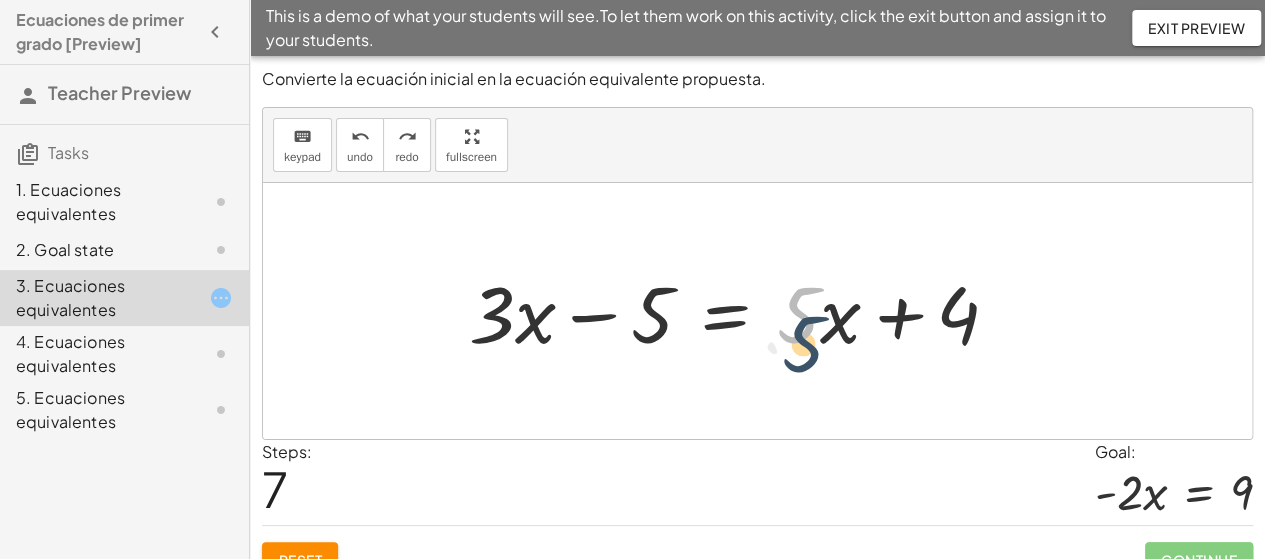 drag, startPoint x: 814, startPoint y: 327, endPoint x: 815, endPoint y: 347, distance: 20.024984 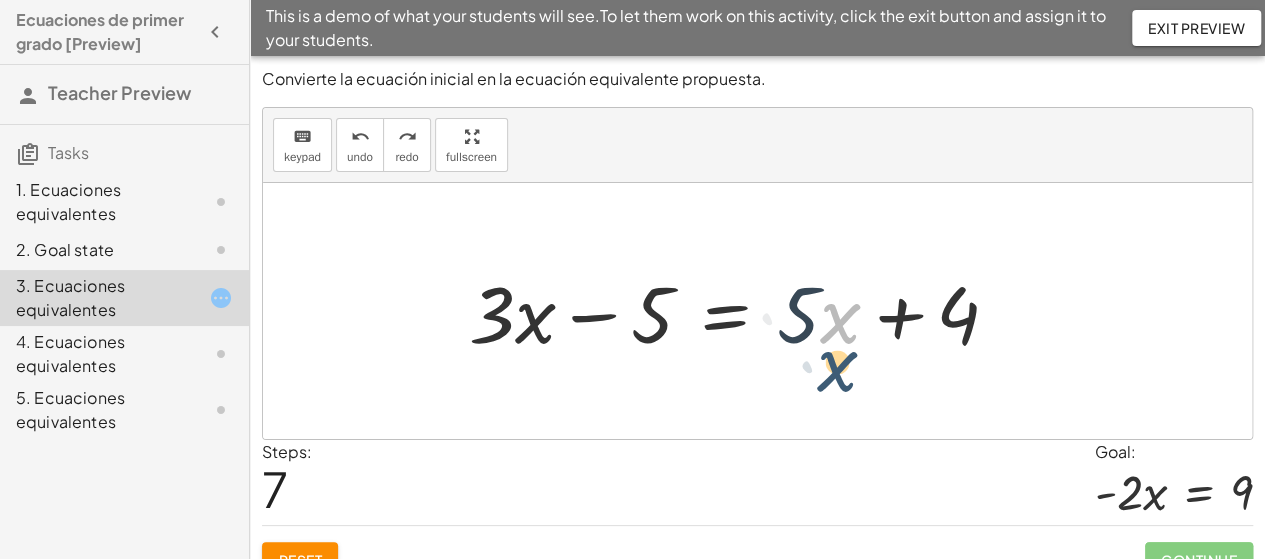 drag, startPoint x: 830, startPoint y: 327, endPoint x: 821, endPoint y: 347, distance: 21.931713 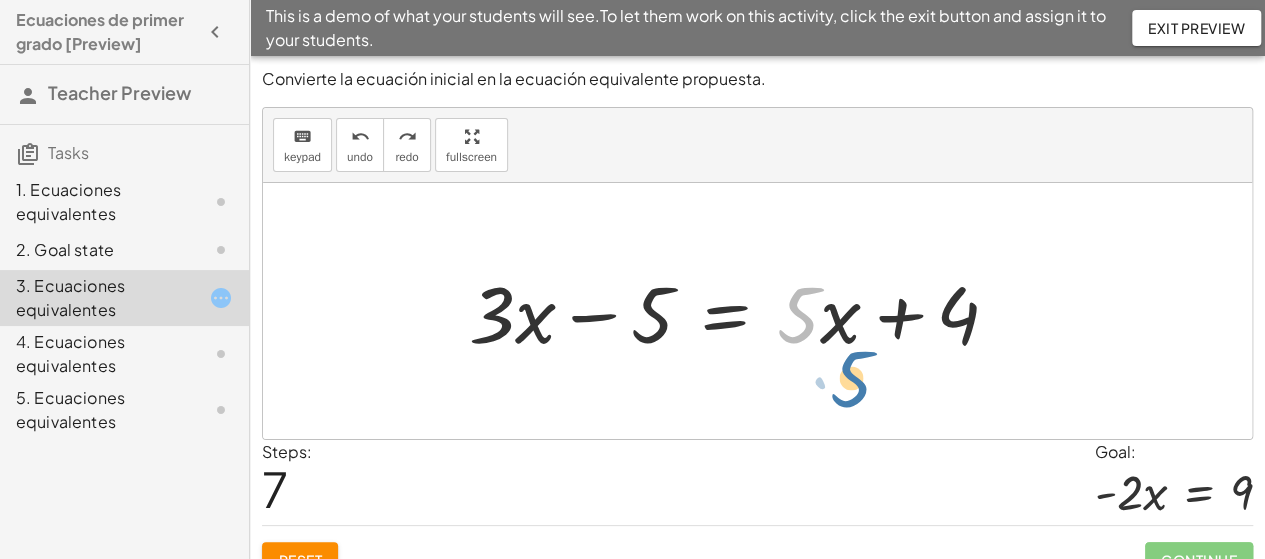 drag, startPoint x: 770, startPoint y: 263, endPoint x: 793, endPoint y: 287, distance: 33.24154 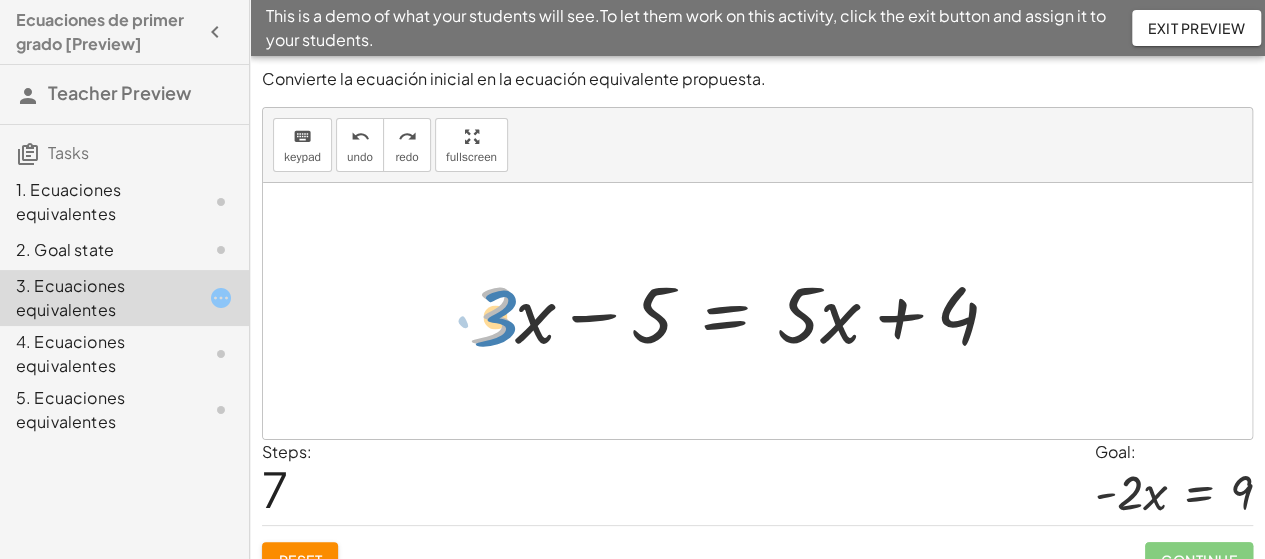 click at bounding box center [742, 311] 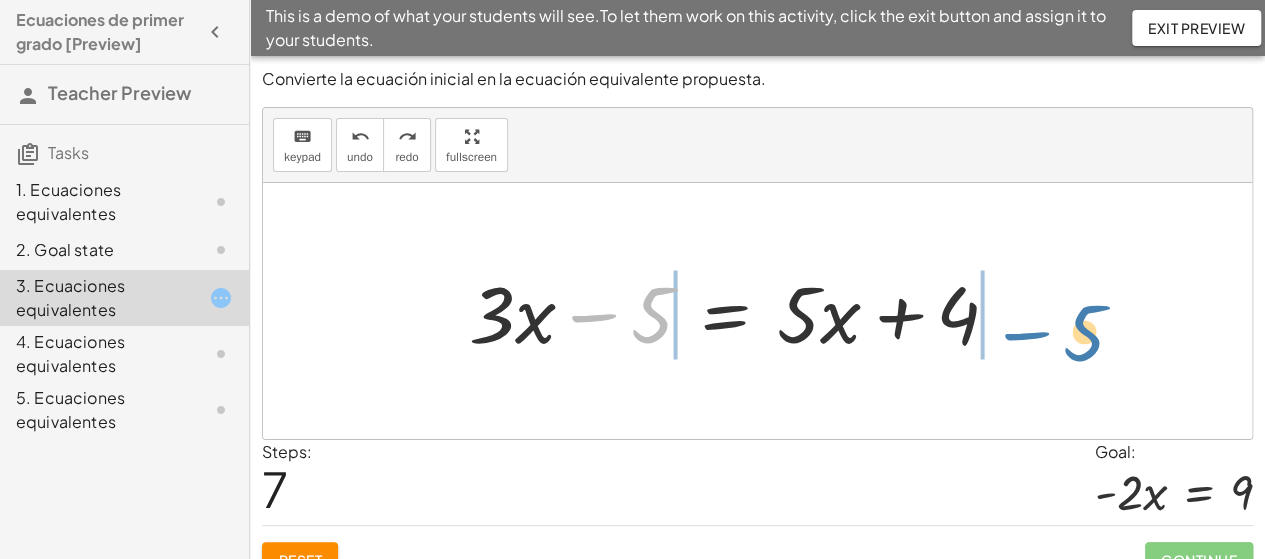 drag, startPoint x: 597, startPoint y: 321, endPoint x: 1036, endPoint y: 335, distance: 439.22318 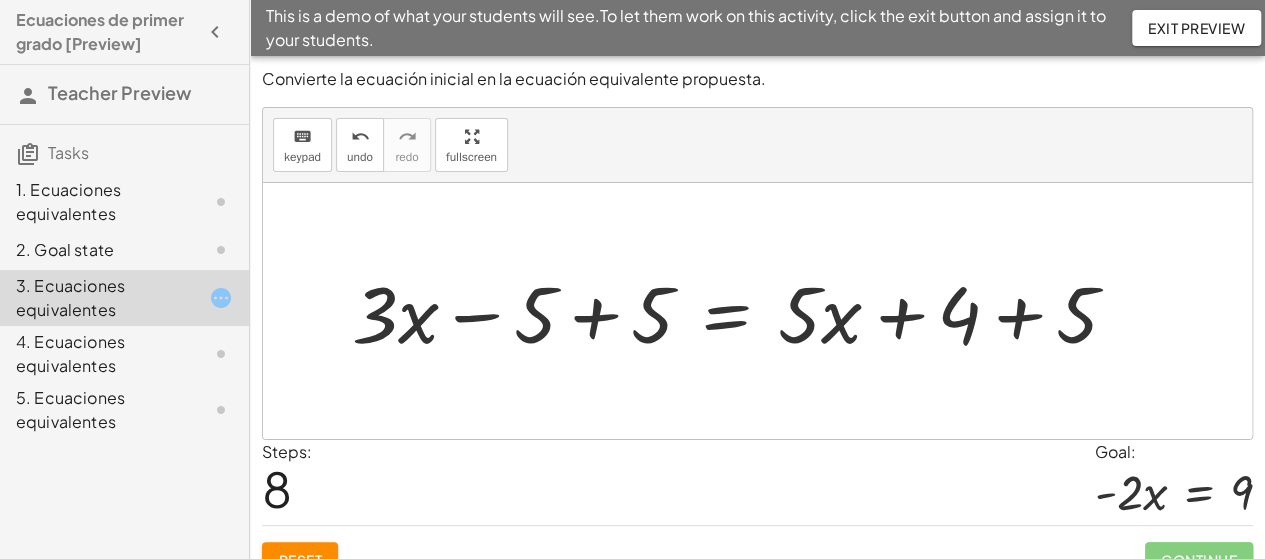 click at bounding box center (742, 311) 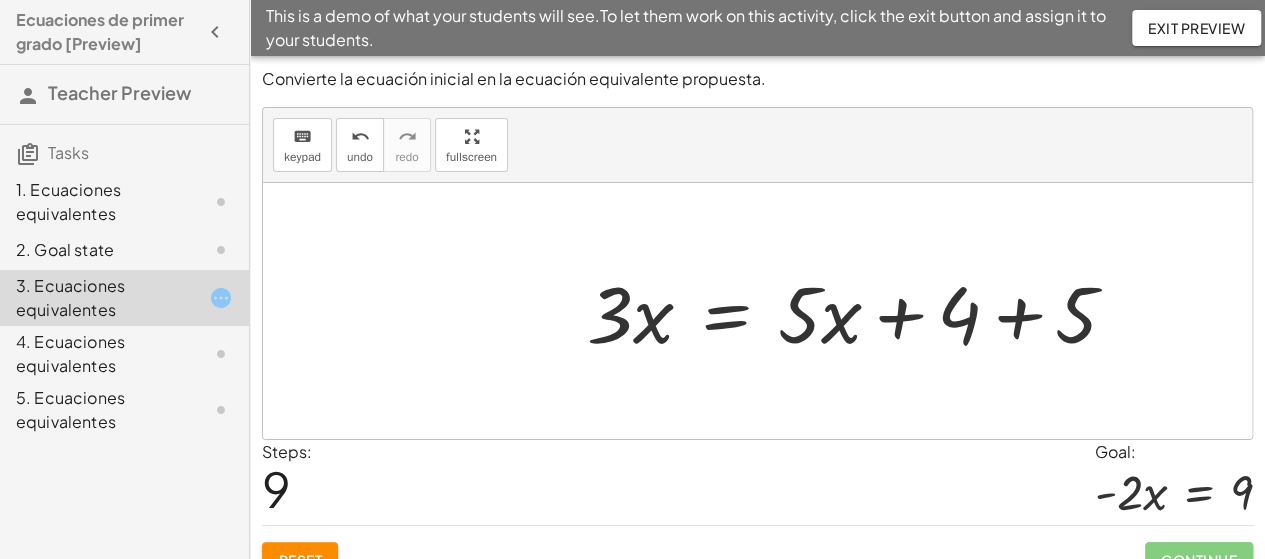 click at bounding box center [860, 311] 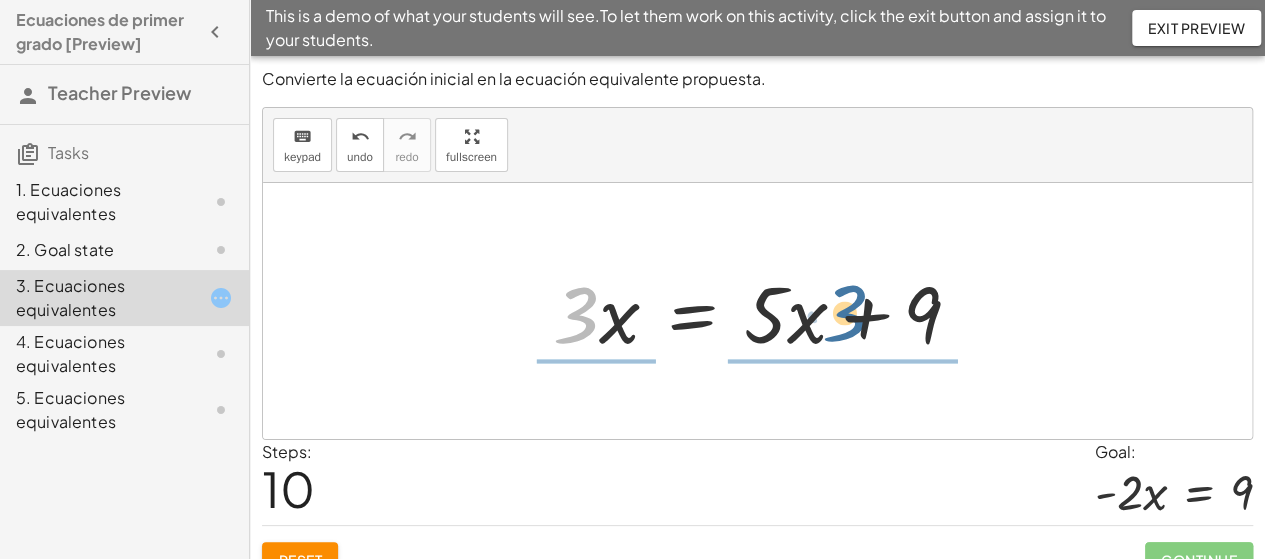 drag, startPoint x: 583, startPoint y: 327, endPoint x: 855, endPoint y: 325, distance: 272.00735 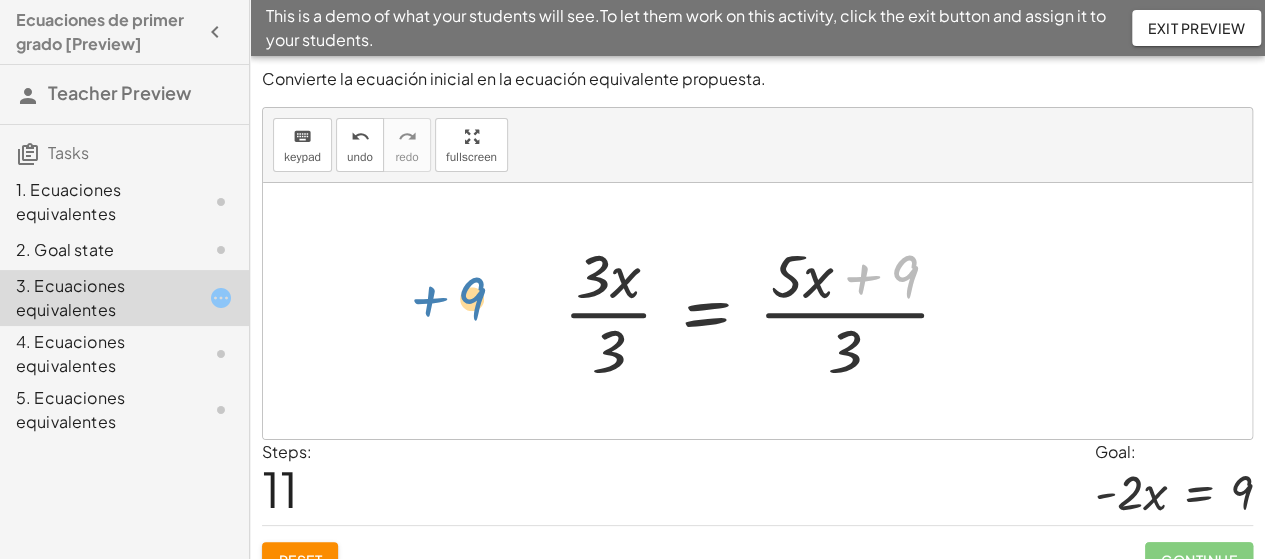 drag, startPoint x: 862, startPoint y: 274, endPoint x: 426, endPoint y: 296, distance: 436.5547 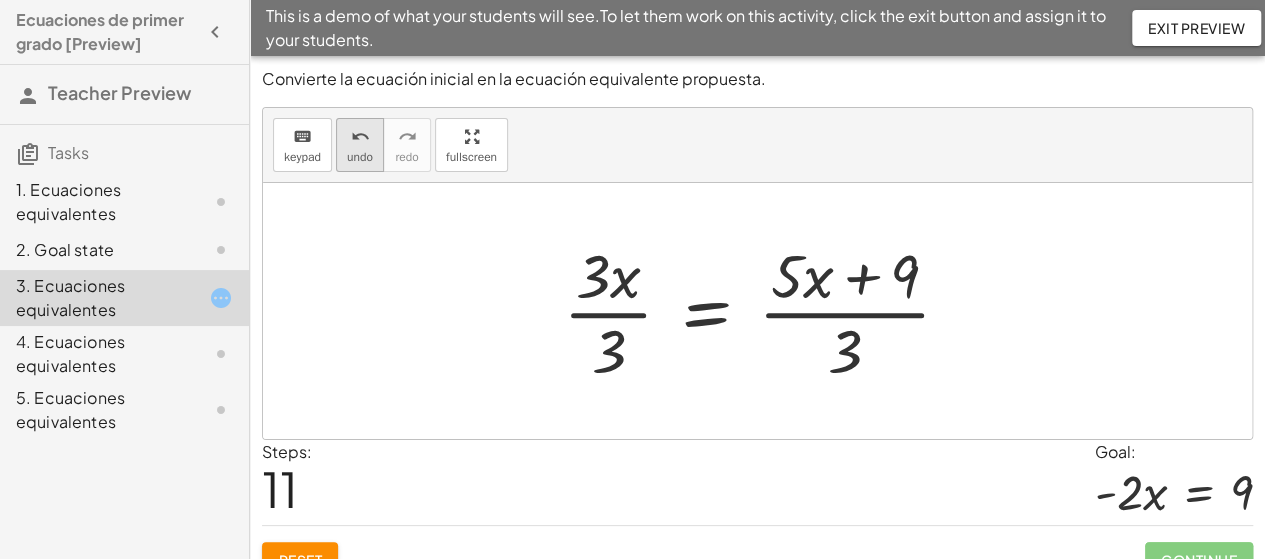 click on "undo undo" at bounding box center (360, 145) 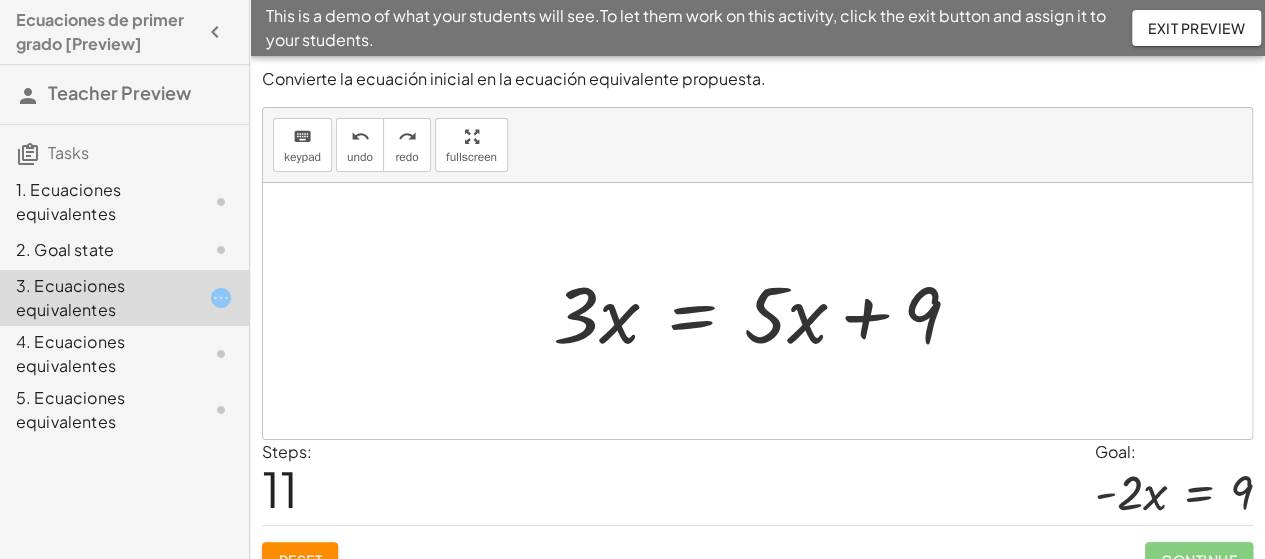 drag, startPoint x: 514, startPoint y: 268, endPoint x: 678, endPoint y: 365, distance: 190.53871 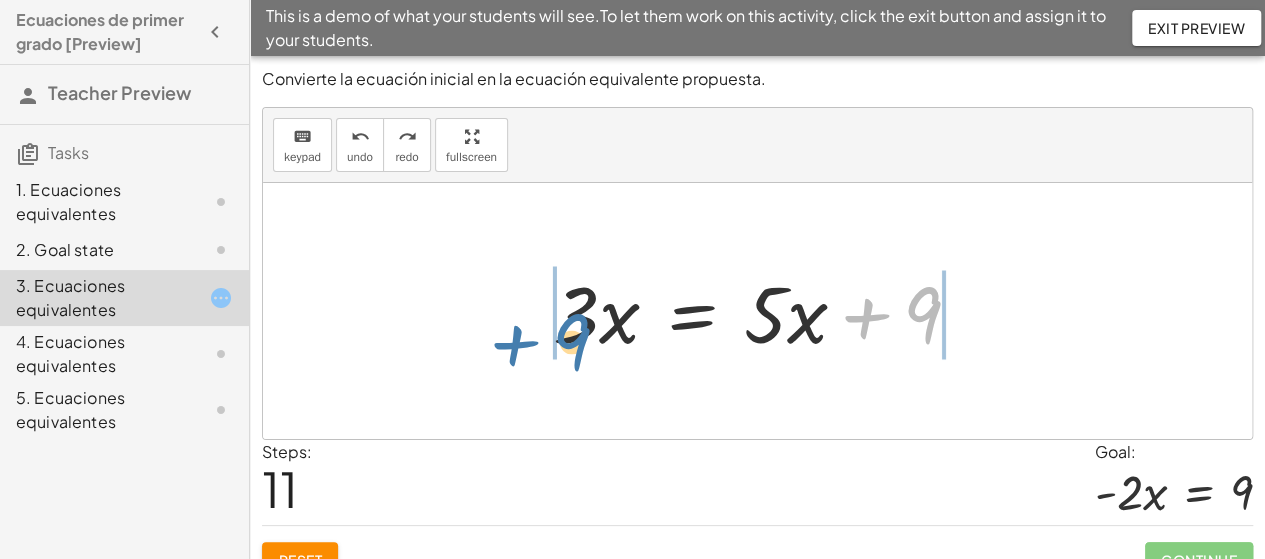 drag, startPoint x: 864, startPoint y: 316, endPoint x: 513, endPoint y: 343, distance: 352.03693 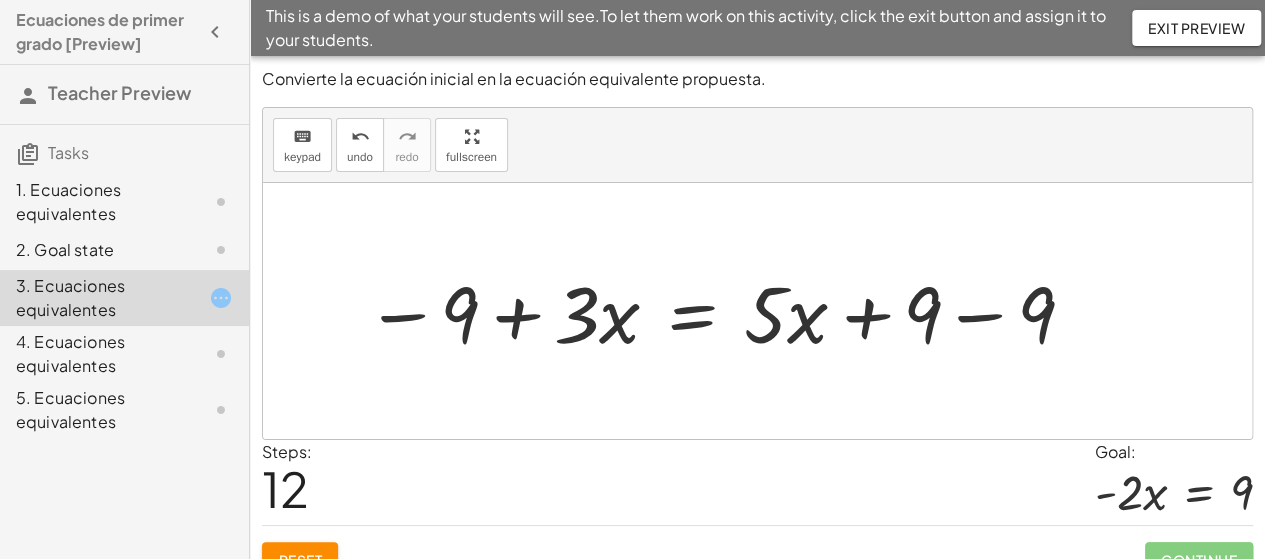 click at bounding box center [721, 311] 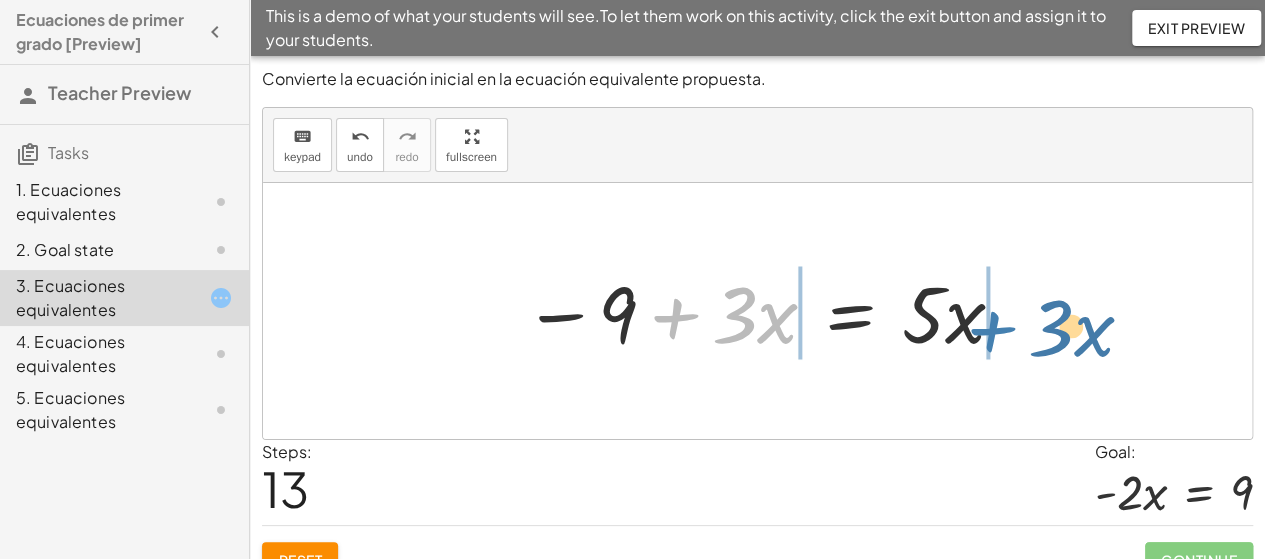 drag, startPoint x: 683, startPoint y: 321, endPoint x: 1009, endPoint y: 331, distance: 326.15335 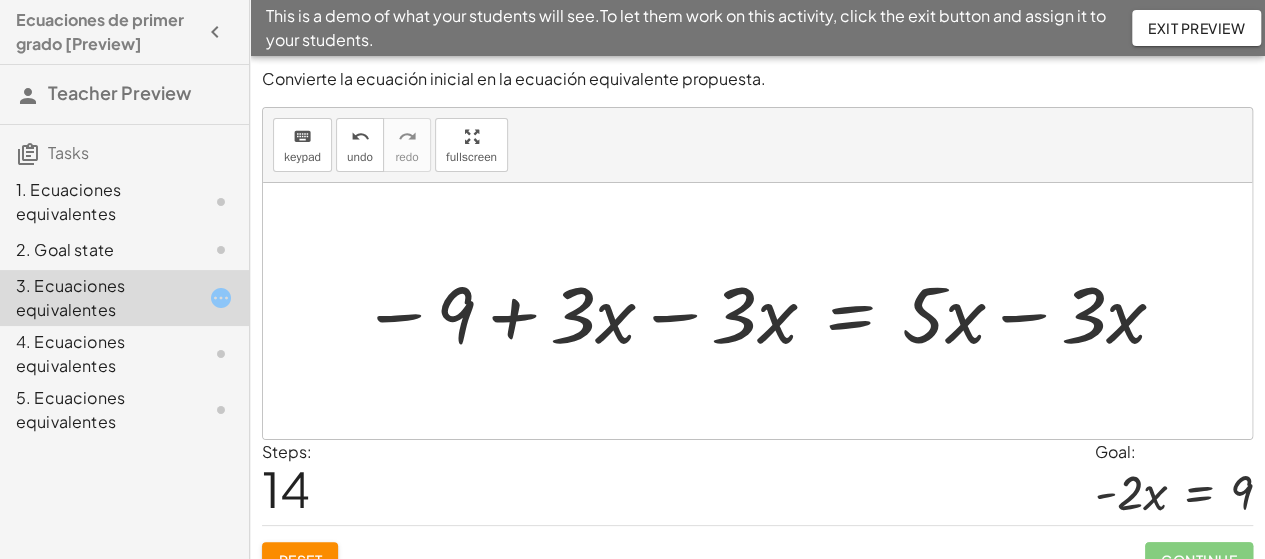 click at bounding box center (765, 311) 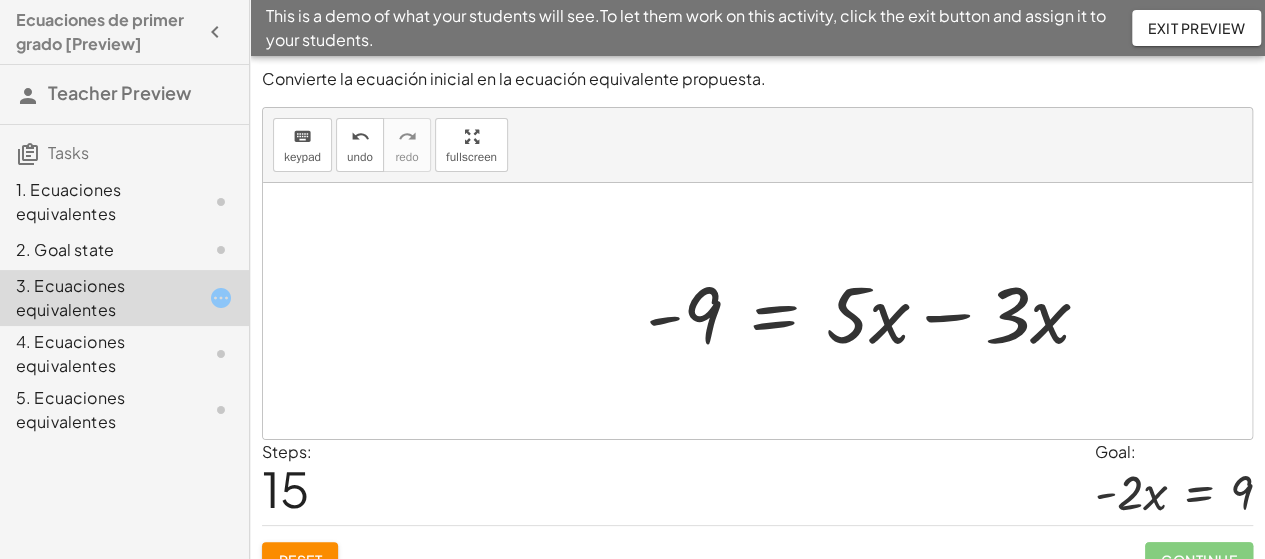 click at bounding box center (876, 311) 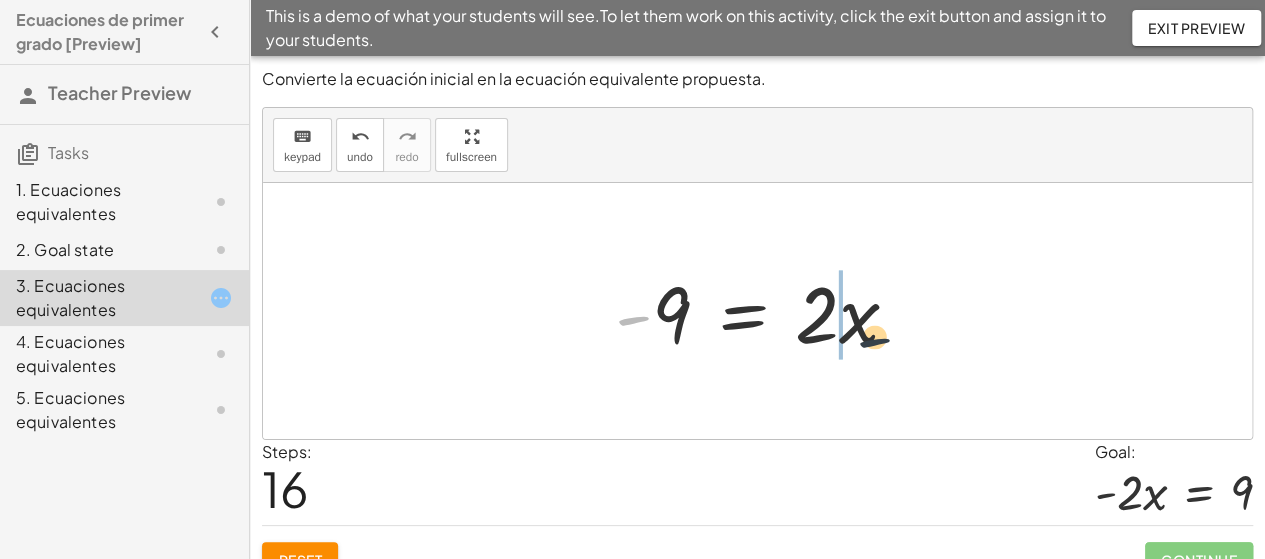 drag, startPoint x: 633, startPoint y: 317, endPoint x: 898, endPoint y: 341, distance: 266.08456 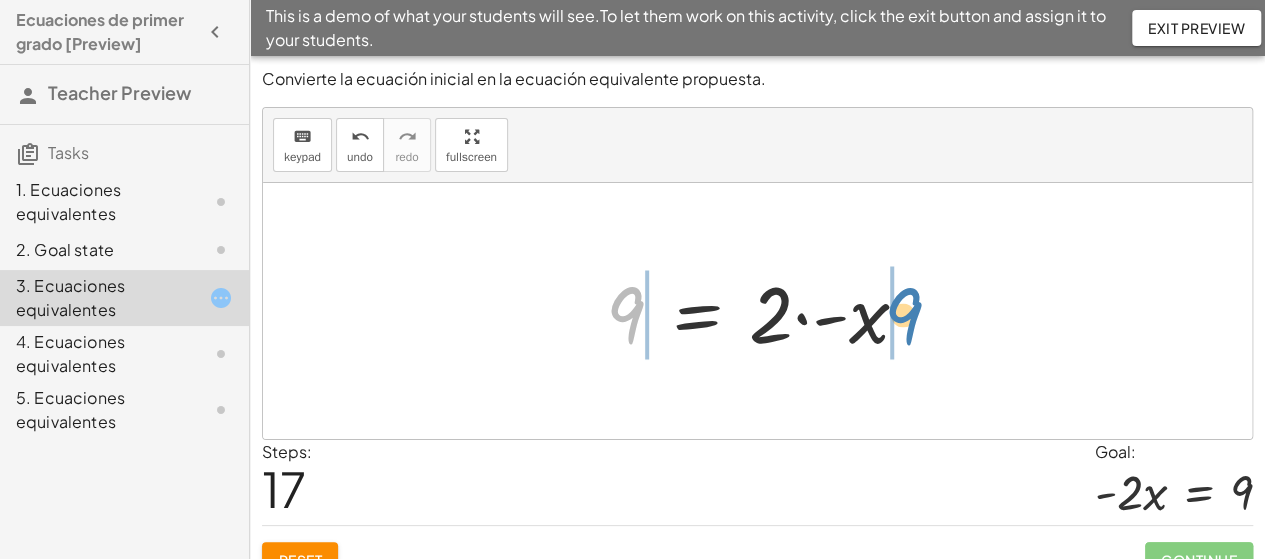 drag, startPoint x: 634, startPoint y: 314, endPoint x: 930, endPoint y: 315, distance: 296.00168 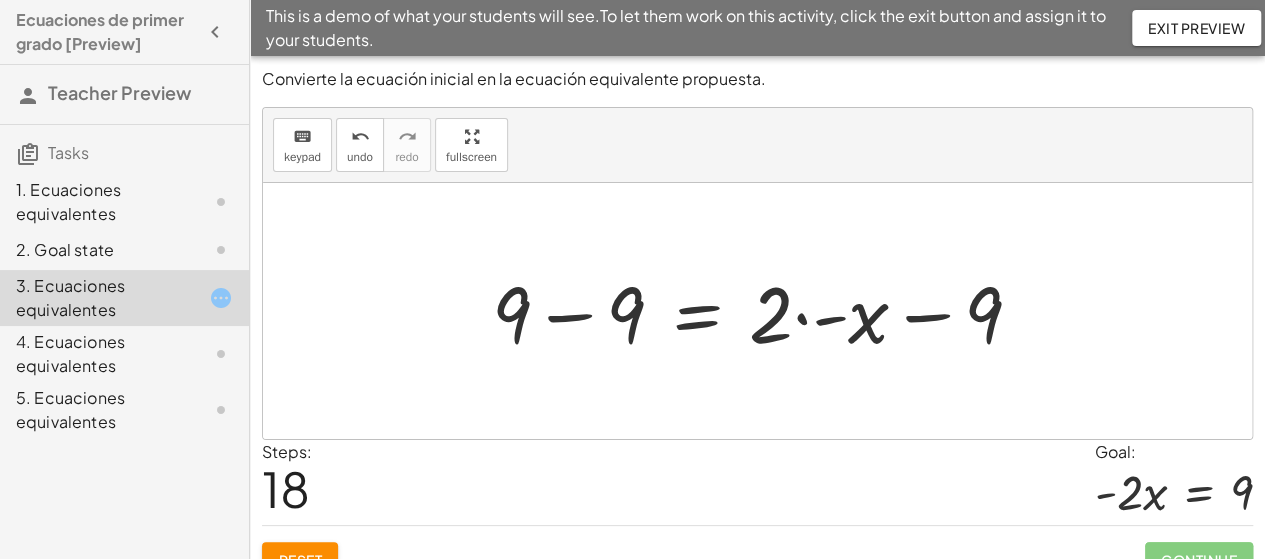 click at bounding box center [765, 311] 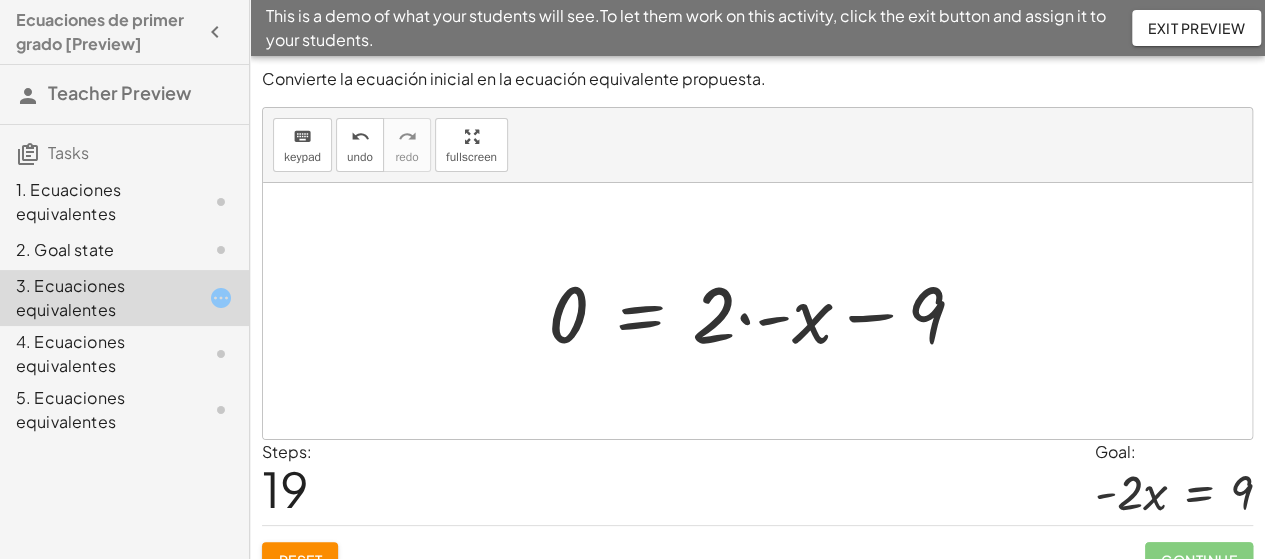 click at bounding box center (764, 311) 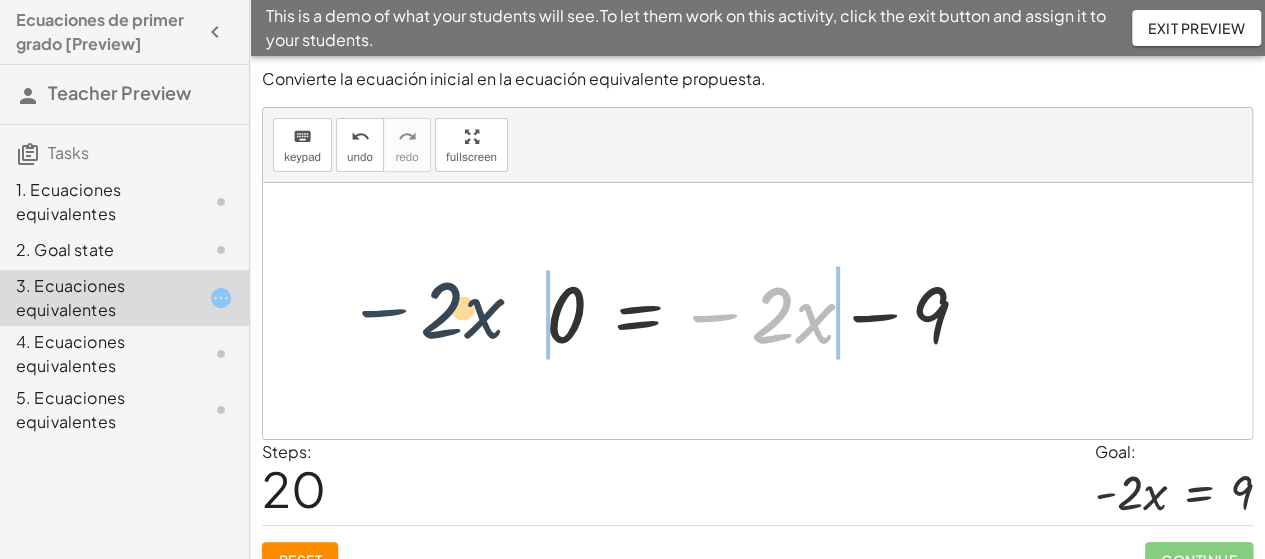drag, startPoint x: 715, startPoint y: 315, endPoint x: 342, endPoint y: 305, distance: 373.13403 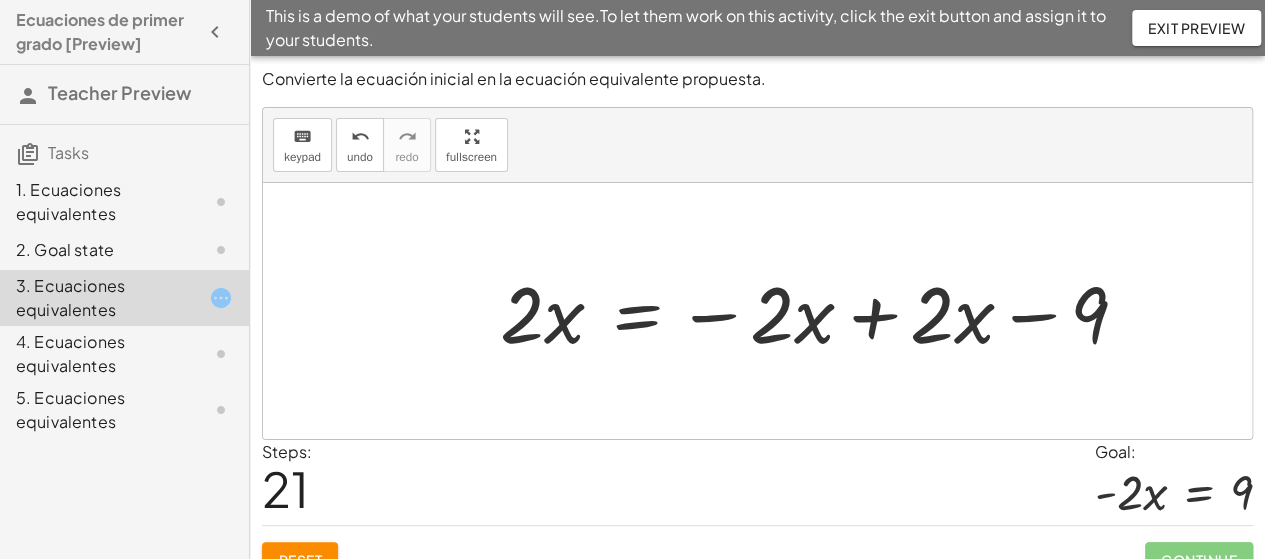 click at bounding box center (822, 311) 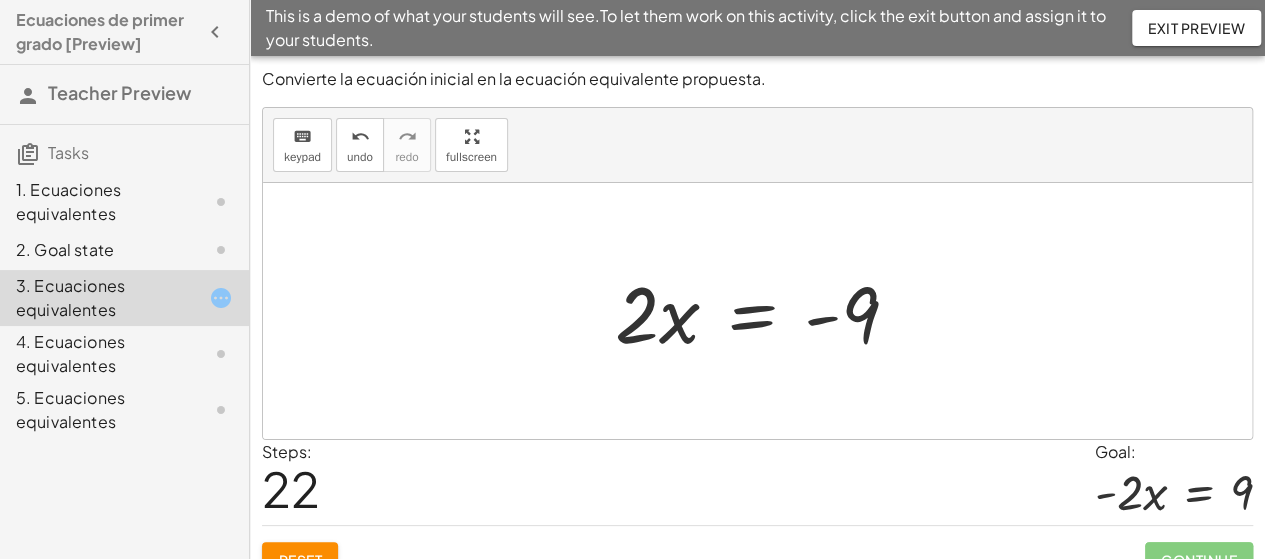 click on "Continue" 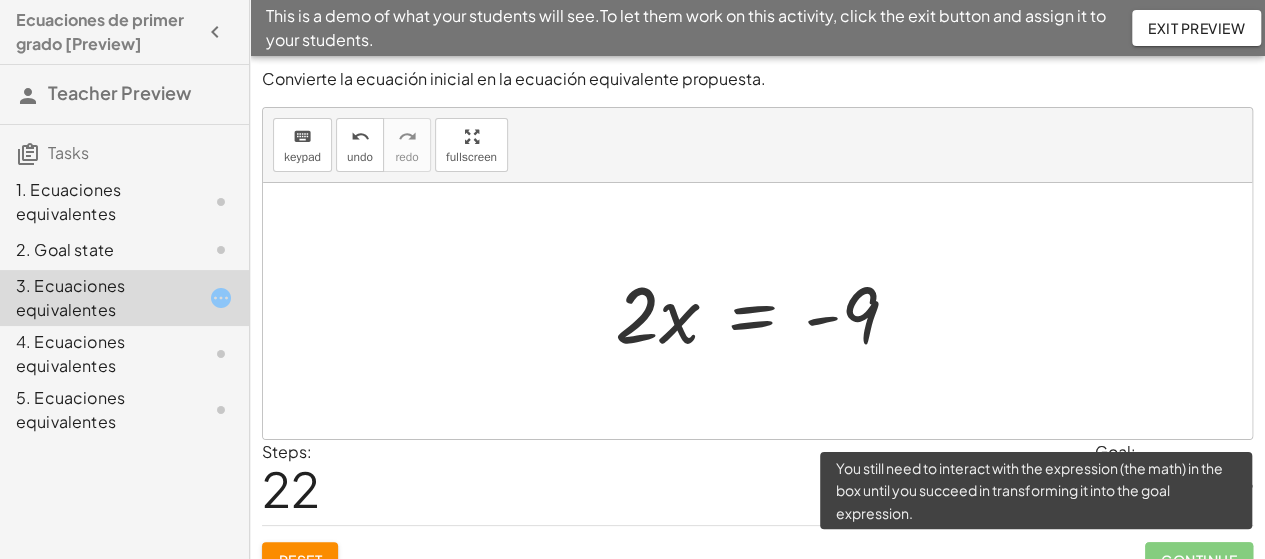 click on "Continue" 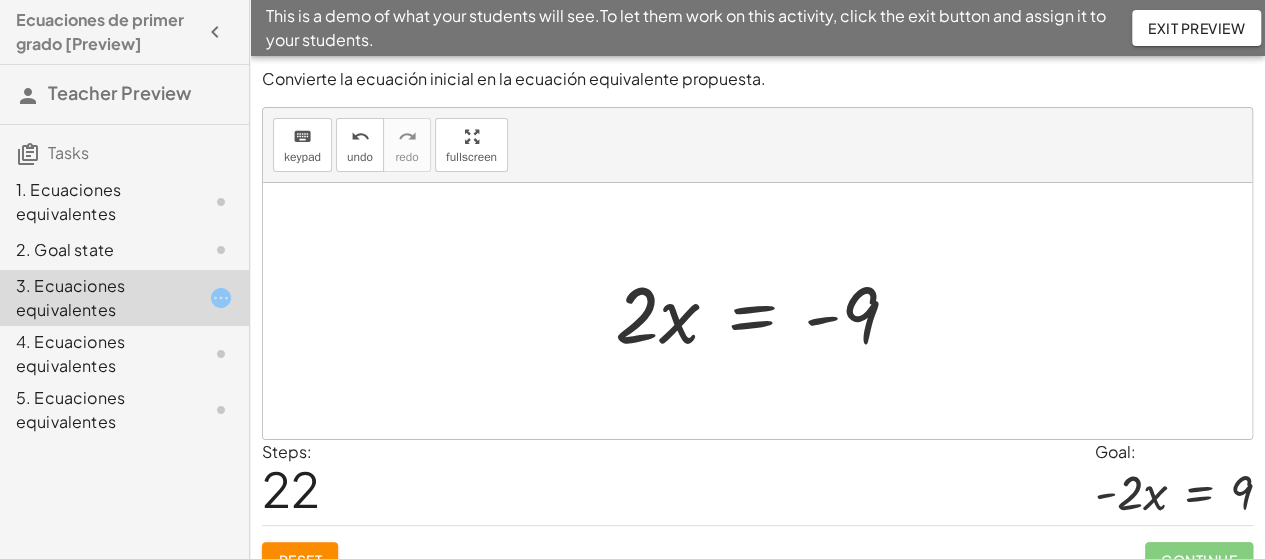 click at bounding box center (757, 311) 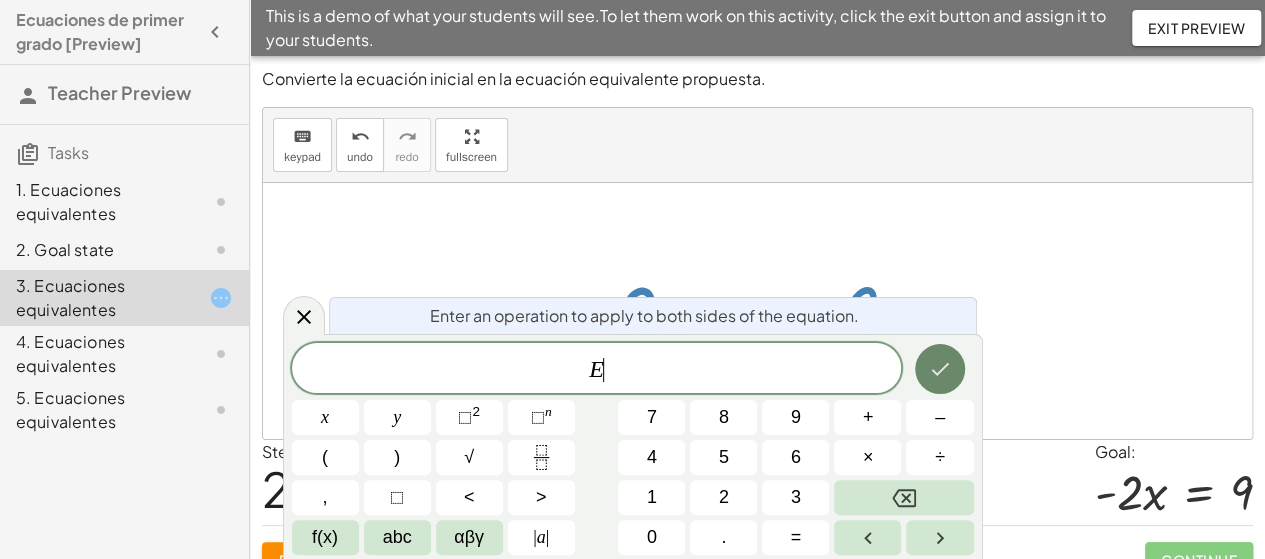 click at bounding box center (940, 369) 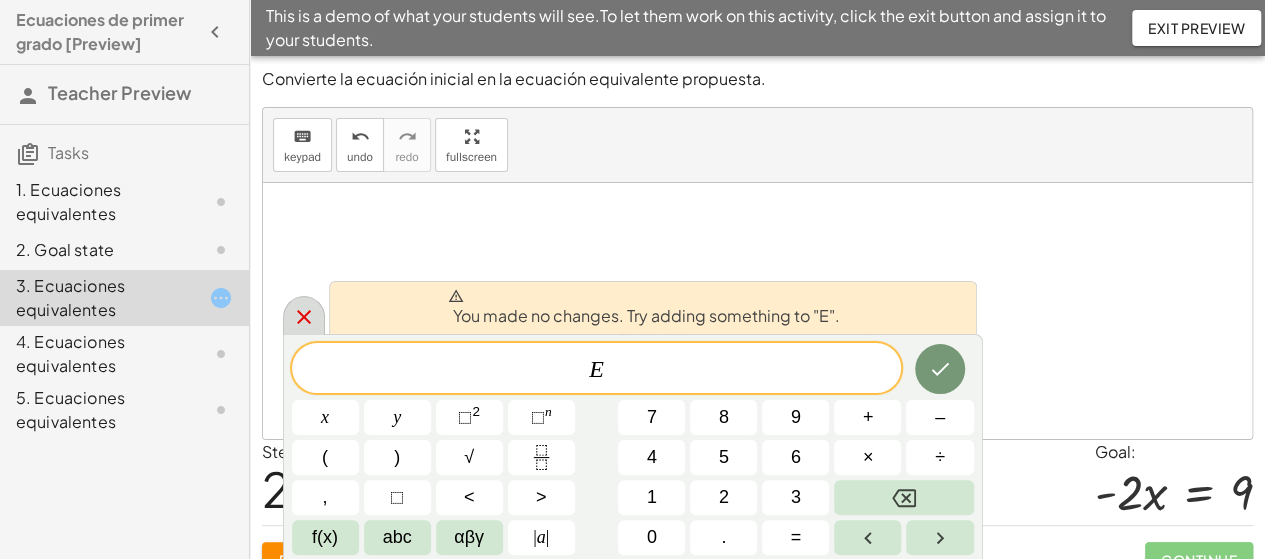 click 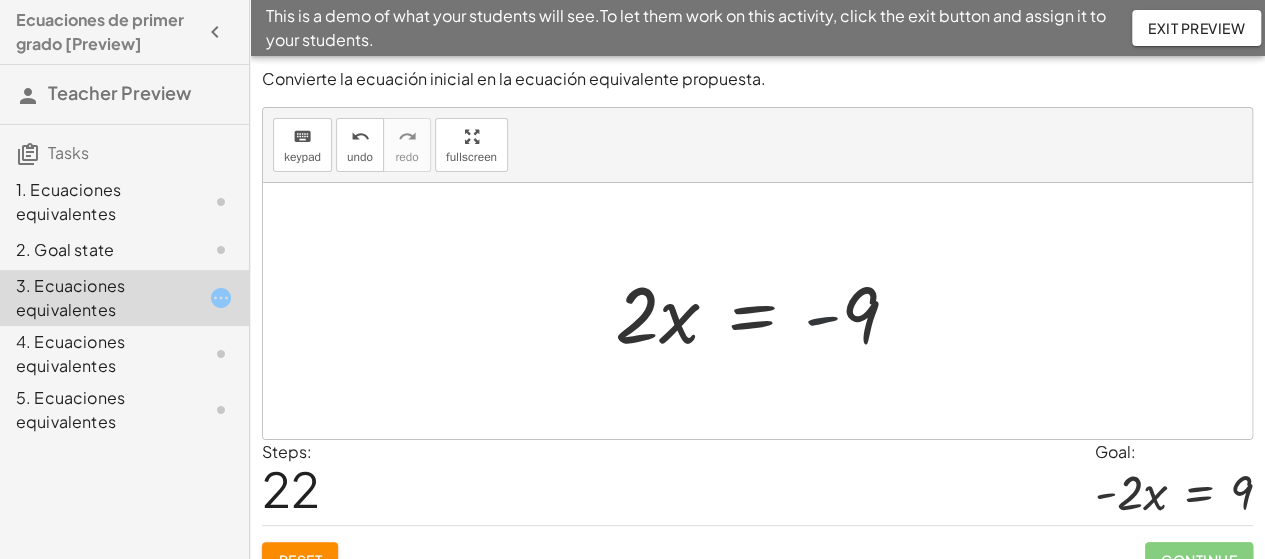 click at bounding box center (765, 311) 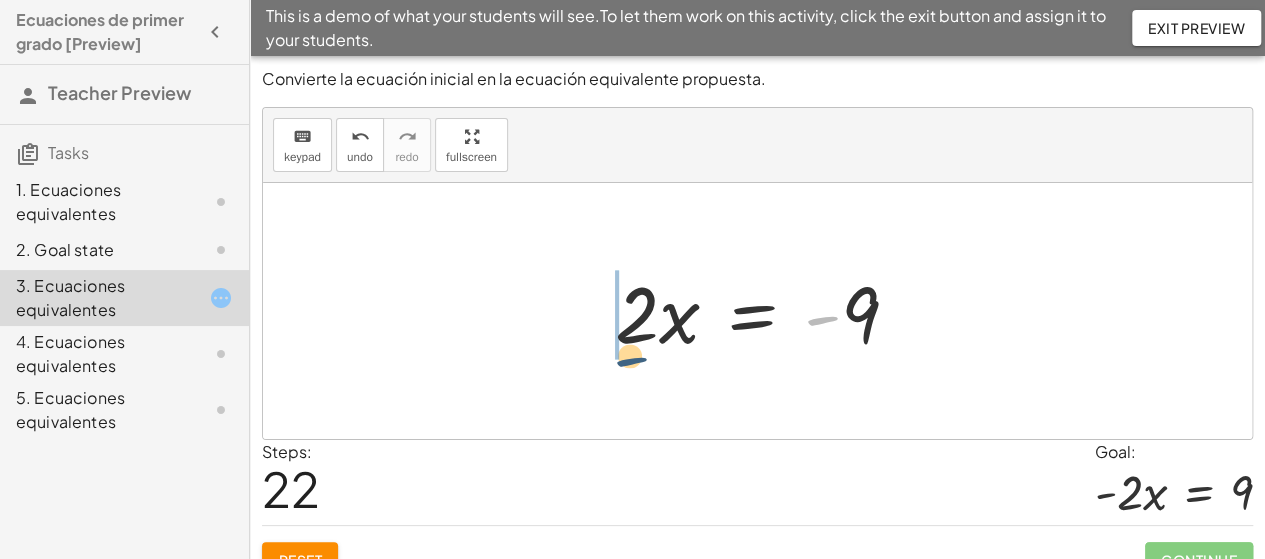 drag, startPoint x: 813, startPoint y: 320, endPoint x: 566, endPoint y: 357, distance: 249.75587 